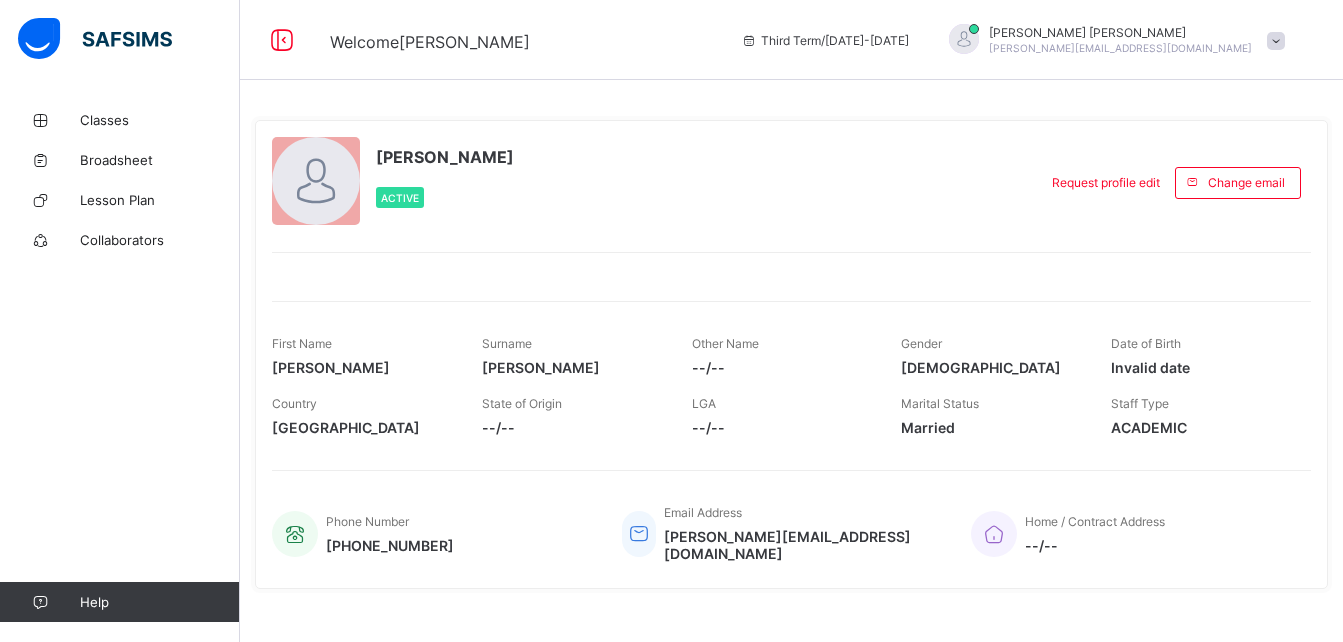 scroll, scrollTop: 0, scrollLeft: 0, axis: both 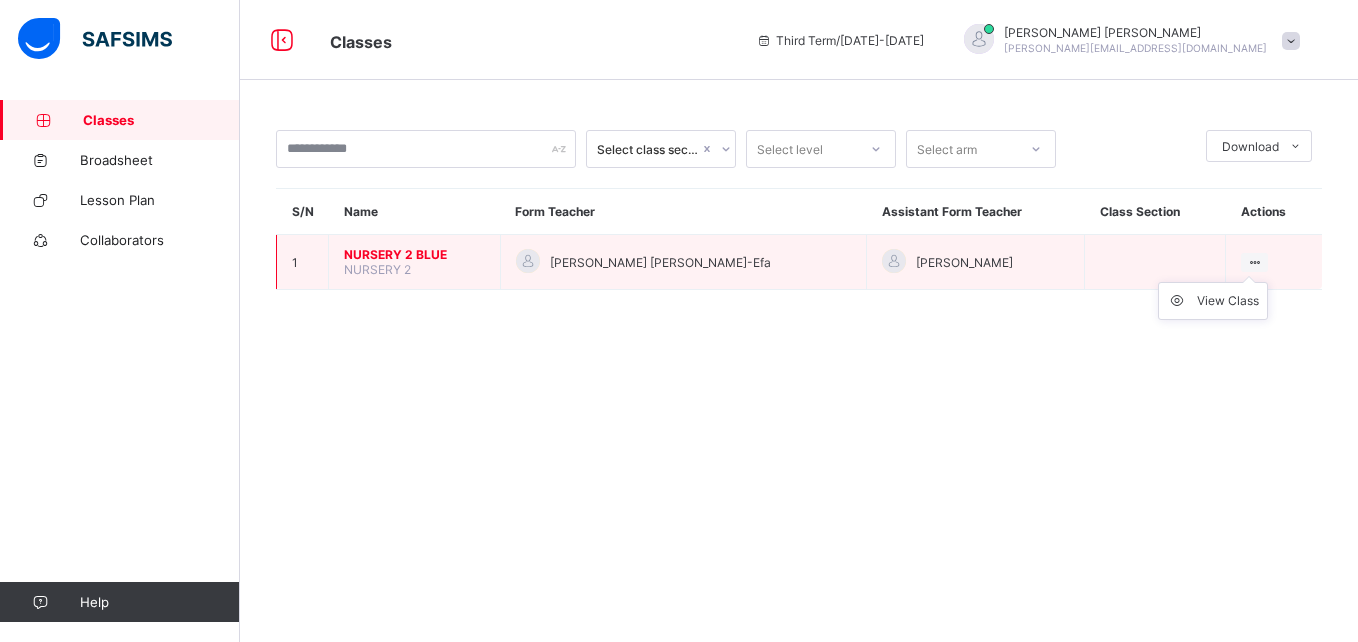 click on "View Class" at bounding box center [1213, 301] 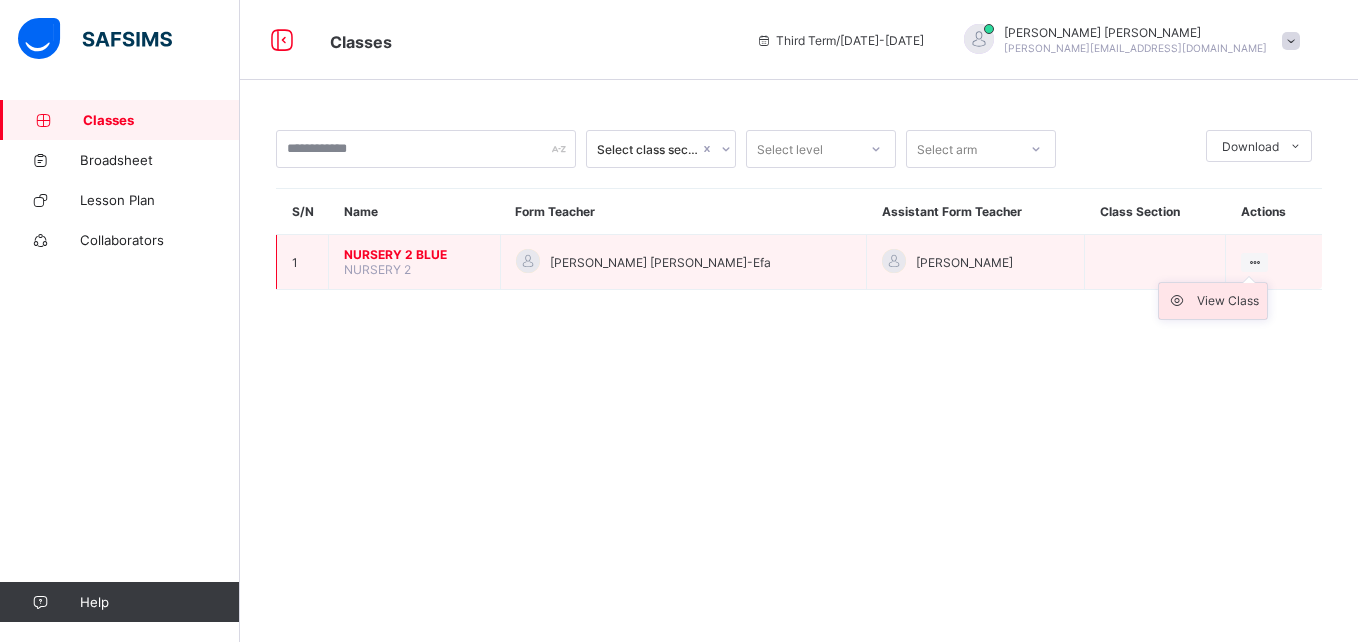 click on "View Class" at bounding box center (1228, 301) 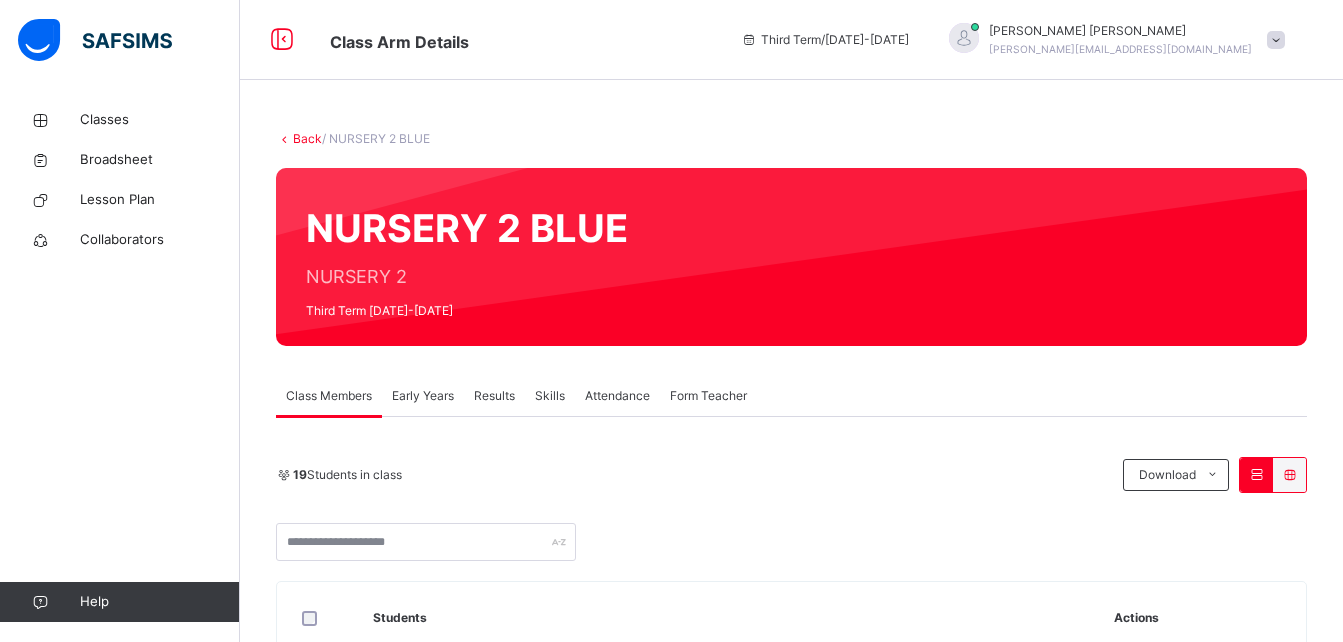 click on "Early Years" at bounding box center (423, 396) 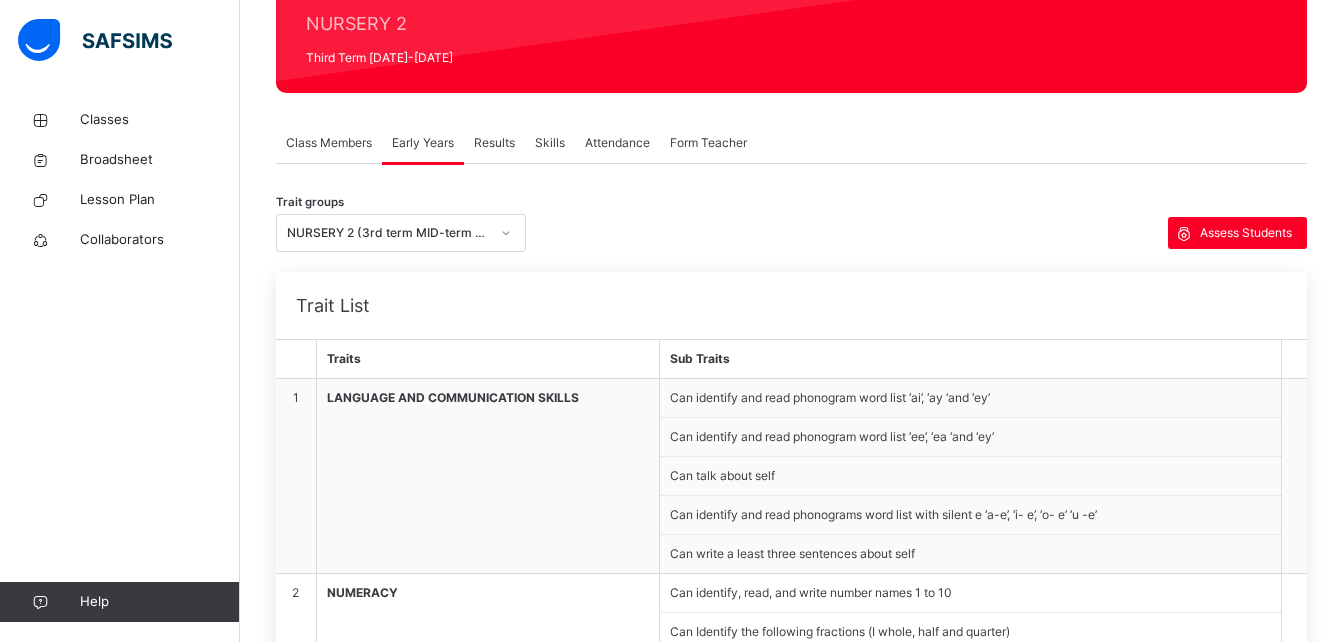 scroll, scrollTop: 254, scrollLeft: 0, axis: vertical 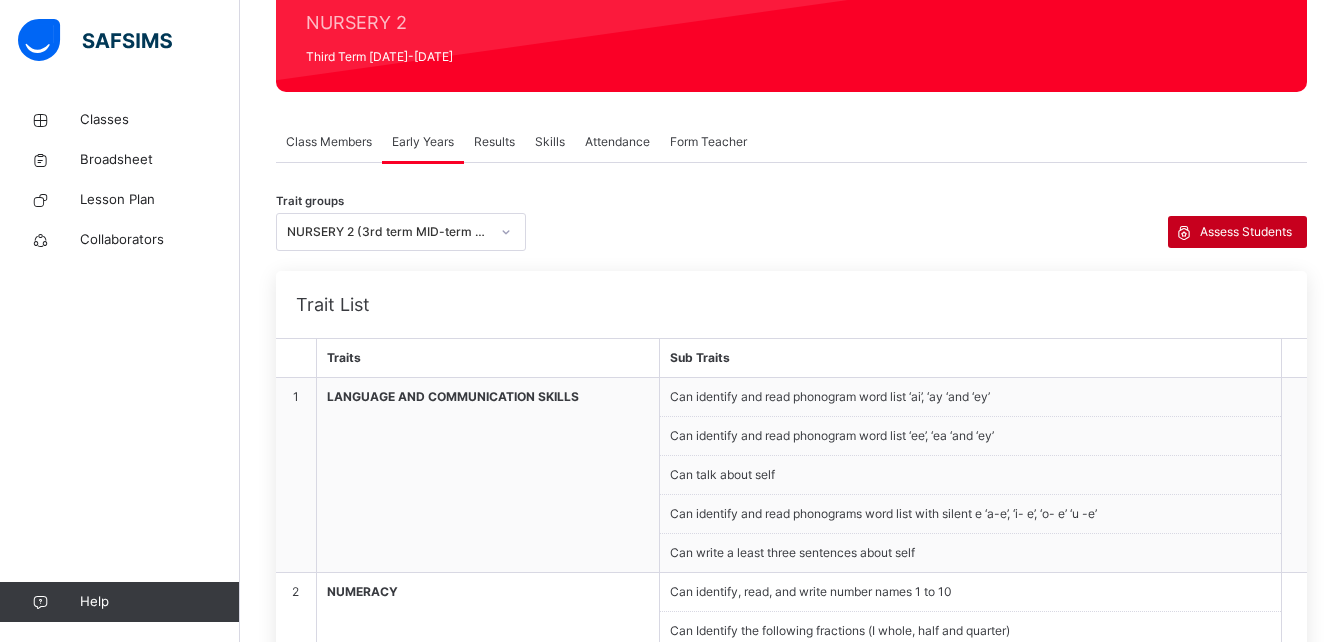 click on "Assess Students" at bounding box center [1246, 232] 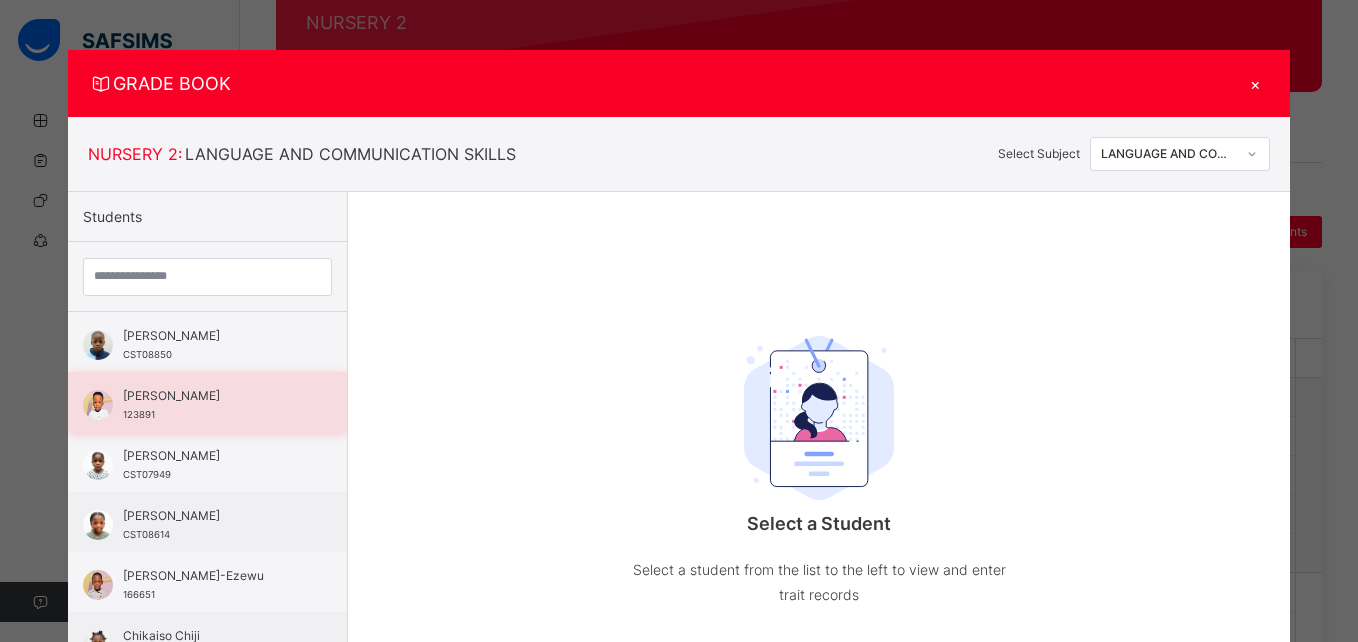 click on "[PERSON_NAME] 123891" at bounding box center (212, 405) 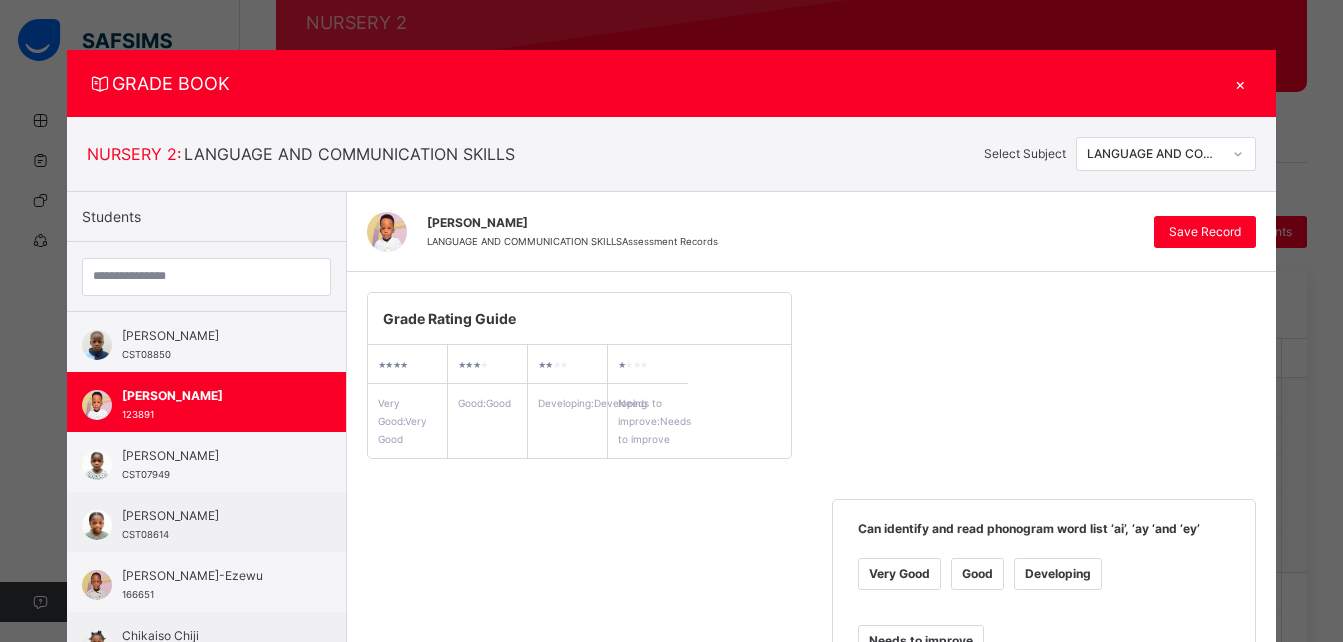 click at bounding box center [1238, 154] 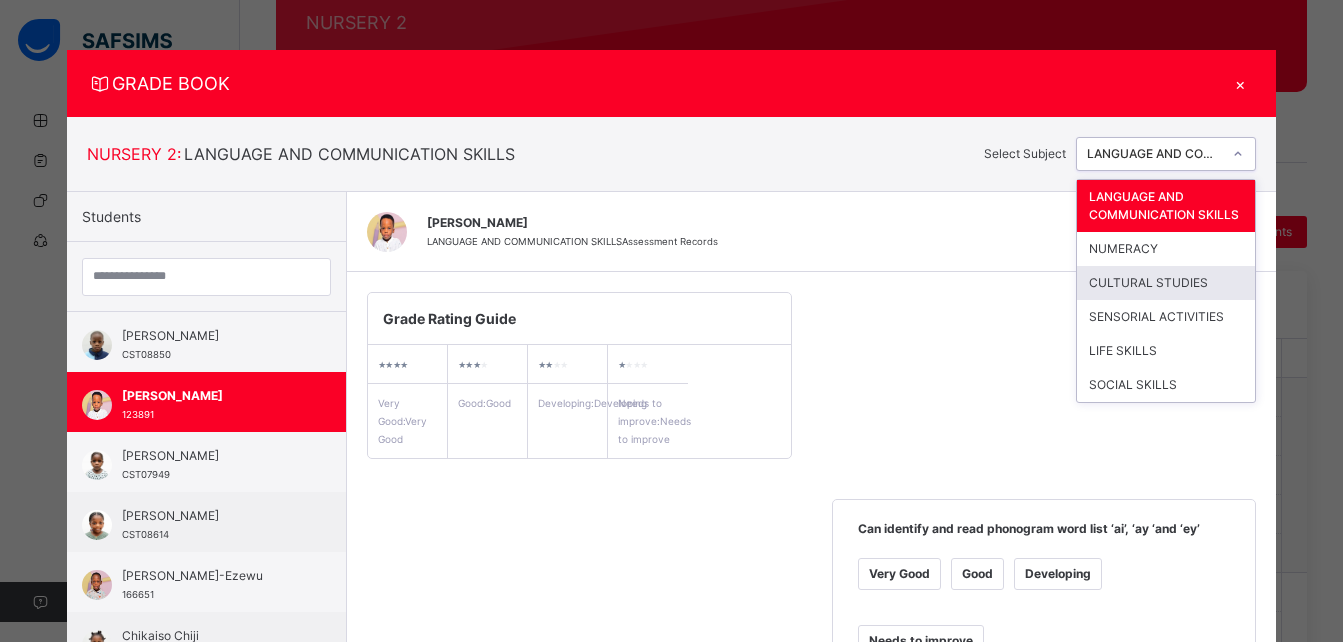 click on "CULTURAL STUDIES" at bounding box center [1166, 283] 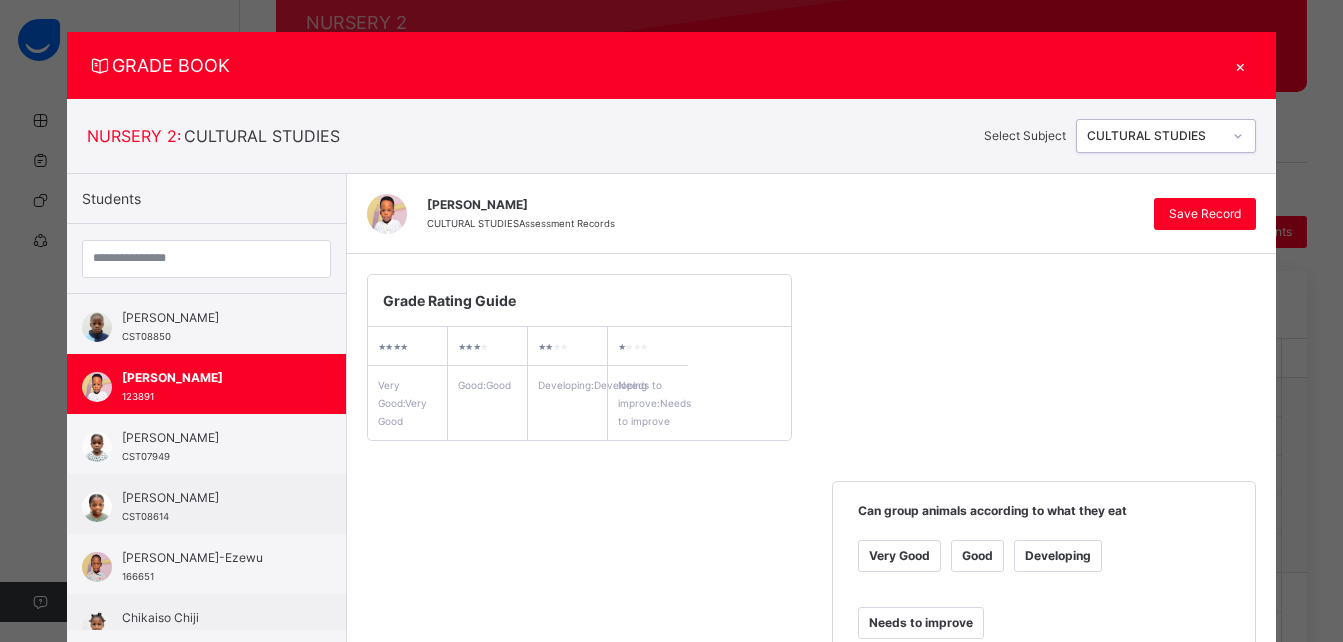 scroll, scrollTop: 0, scrollLeft: 0, axis: both 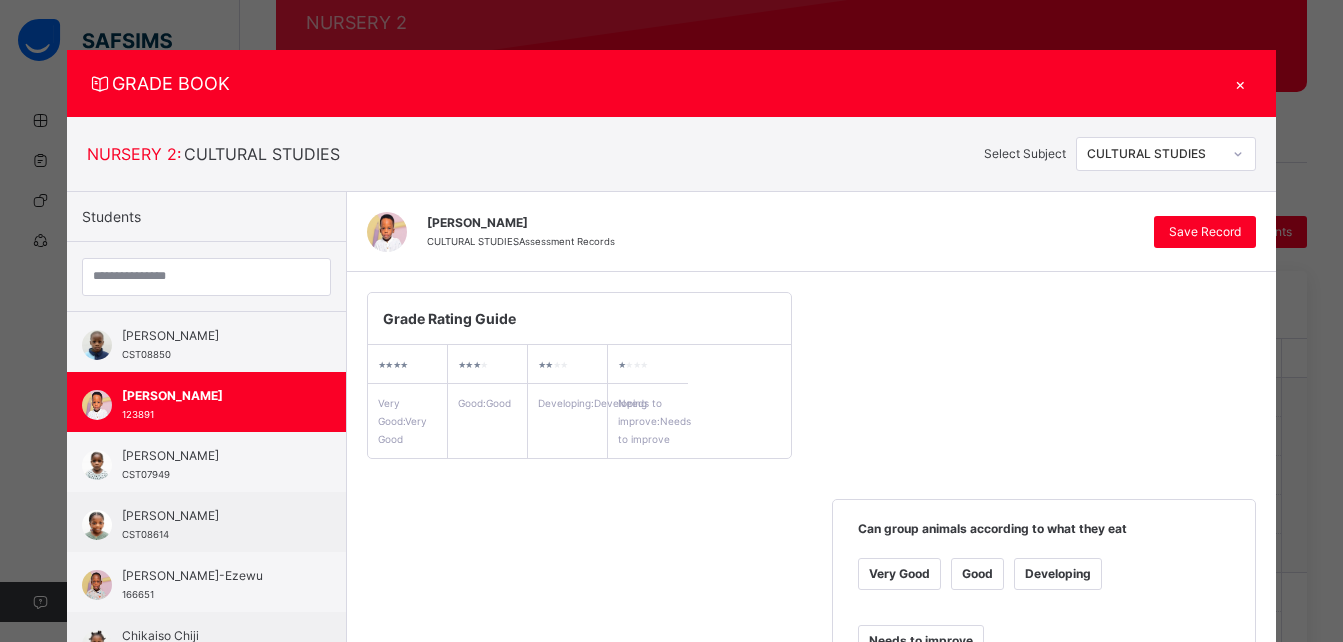 click on "×" at bounding box center [1241, 83] 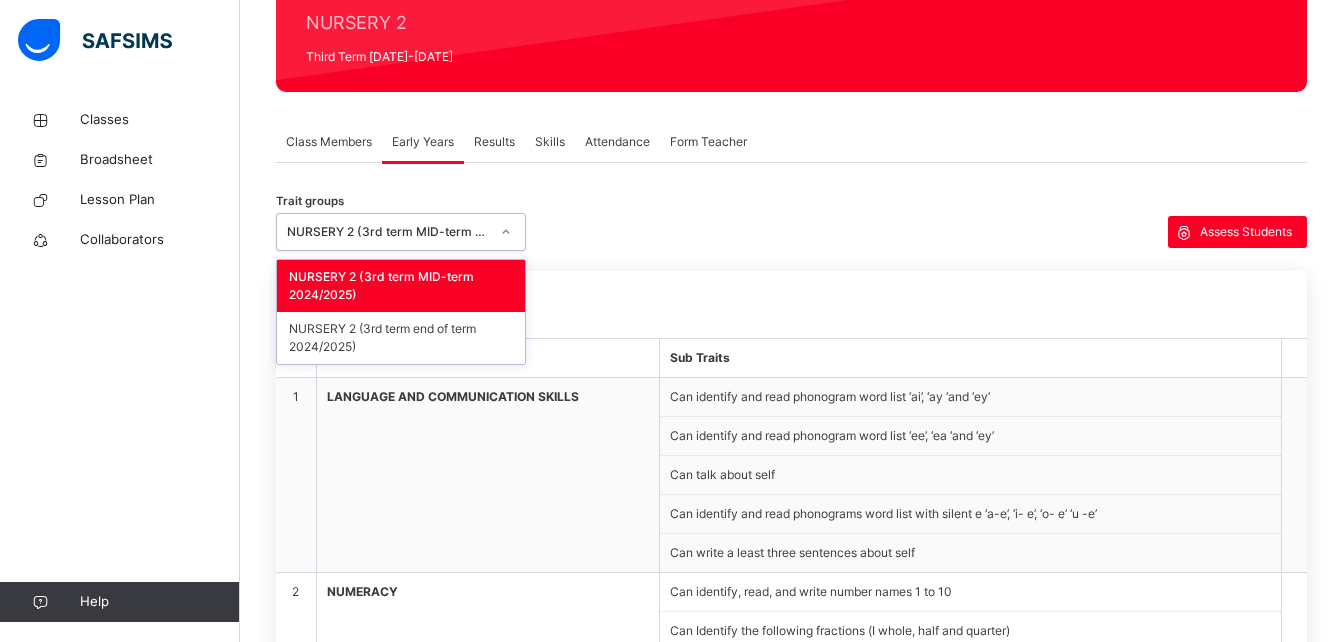 click on "NURSERY 2 (3rd term MID-term 2024/2025)" at bounding box center [382, 232] 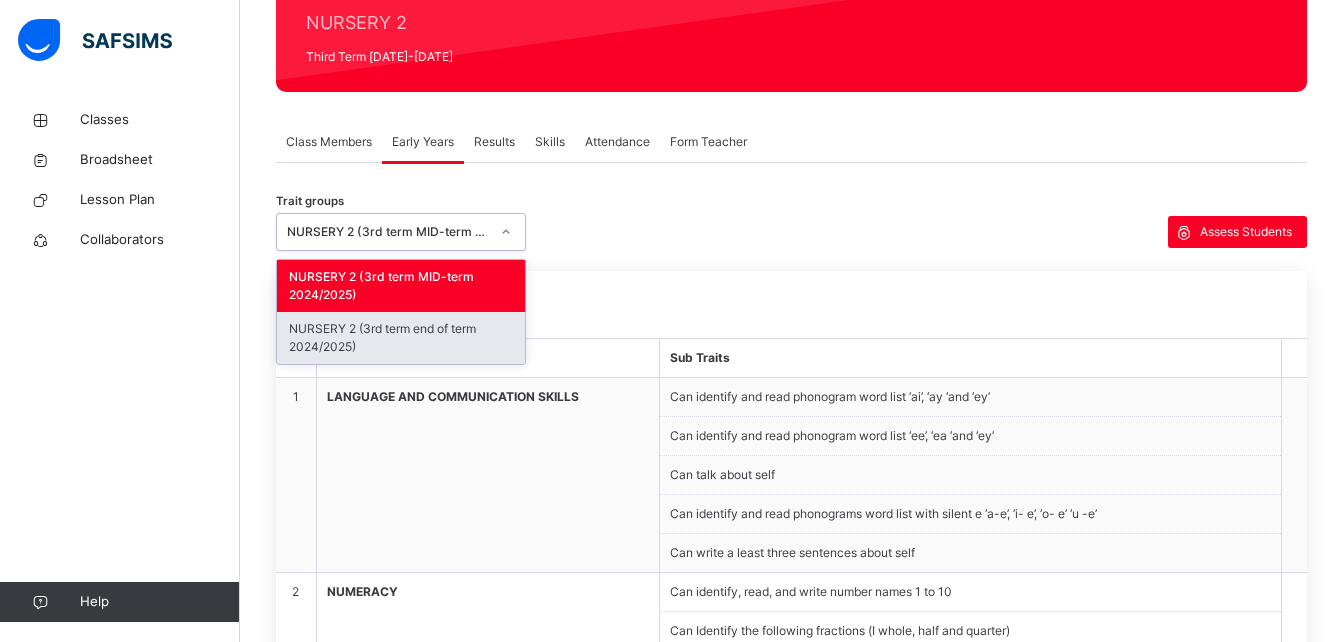 click on "NURSERY 2 (3rd term end of term 2024/2025)" at bounding box center [401, 338] 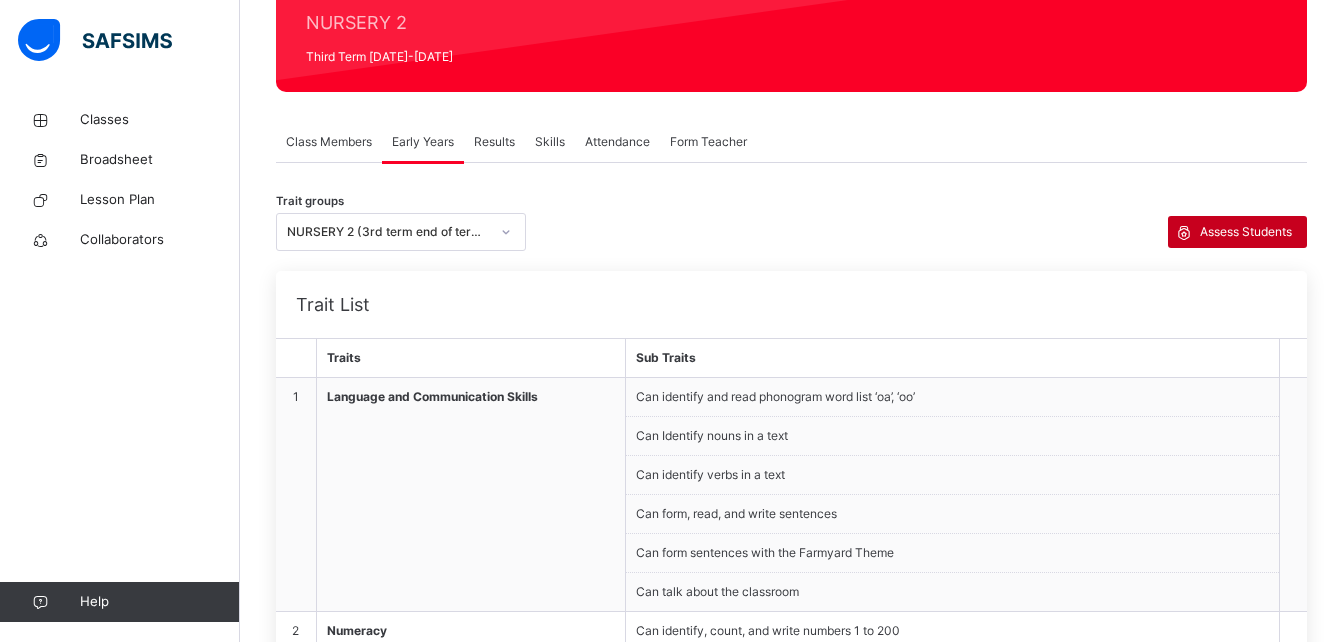 click on "Assess Students" at bounding box center (1246, 232) 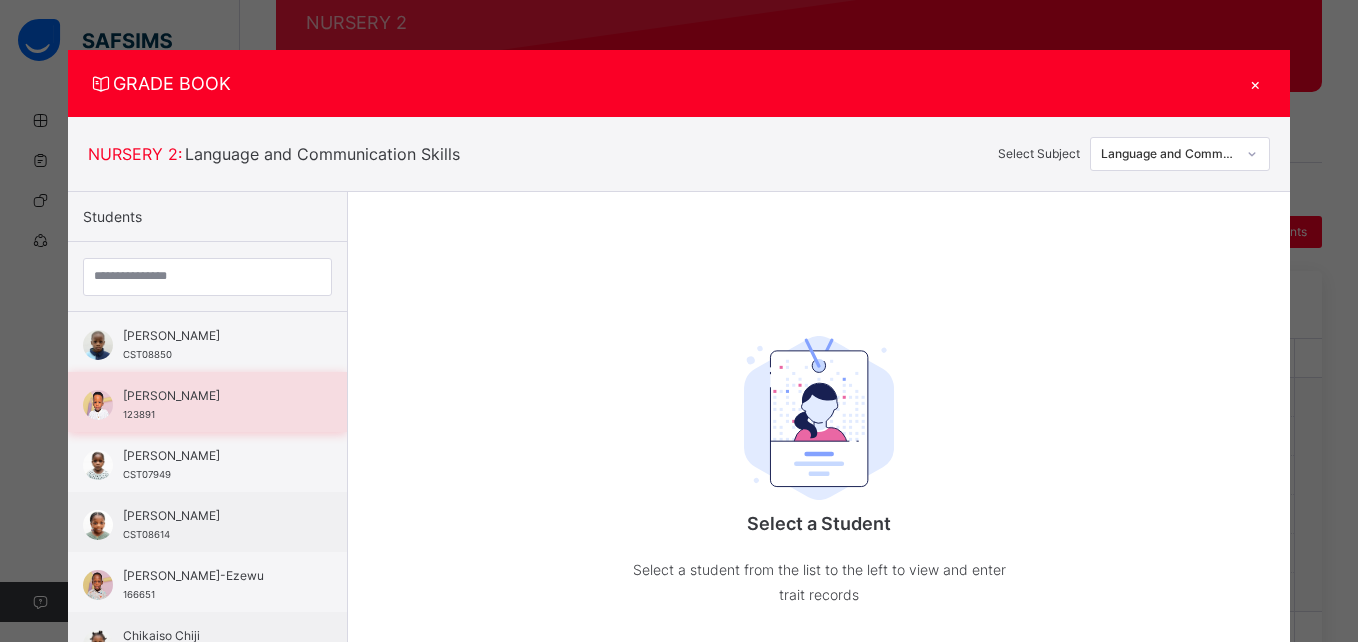 click on "[PERSON_NAME]" at bounding box center [212, 396] 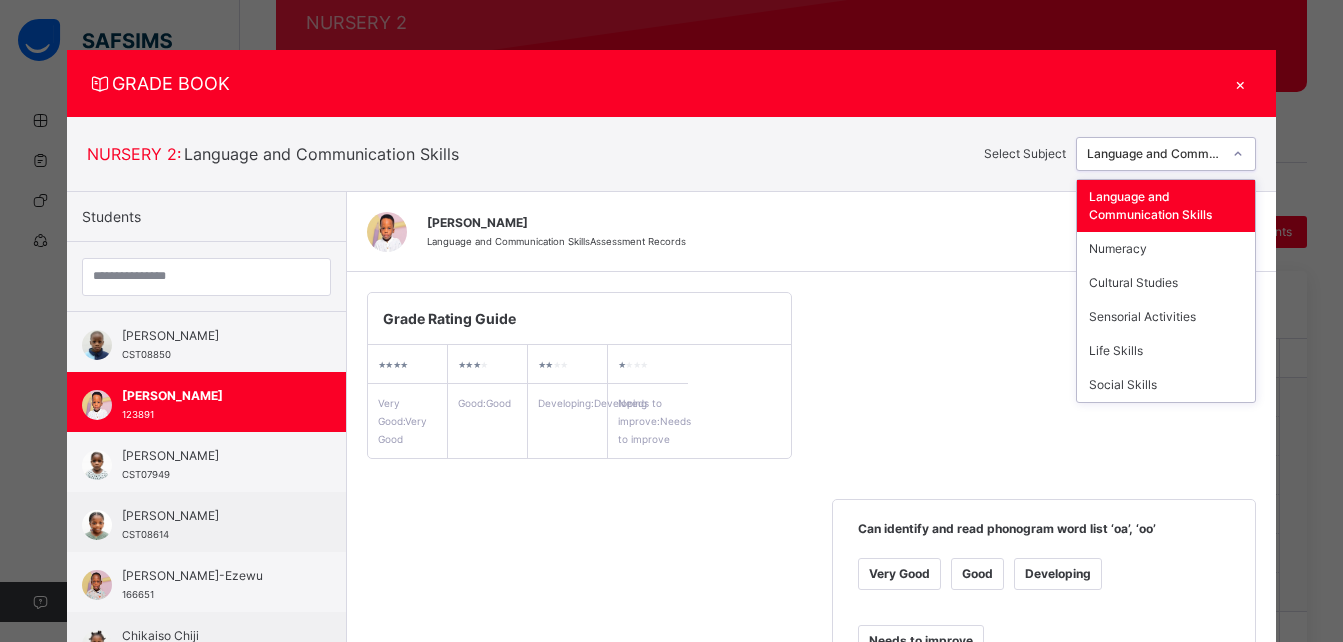 click at bounding box center (1238, 154) 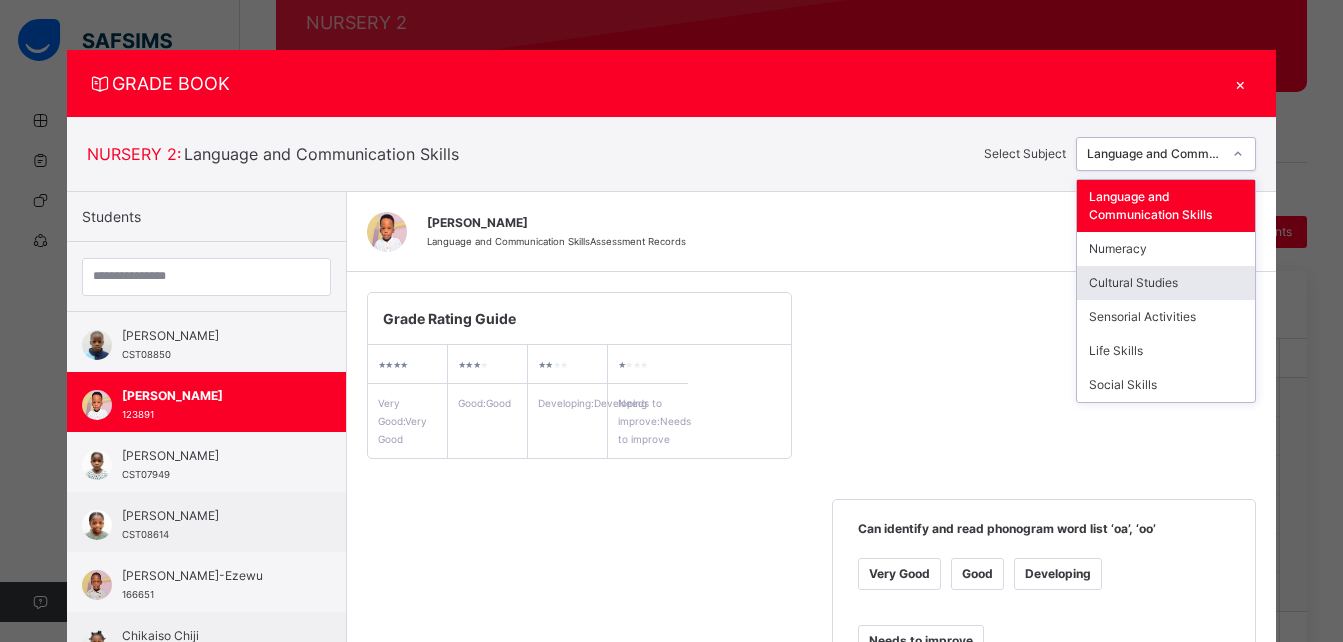 click on "Cultural Studies" at bounding box center (1166, 283) 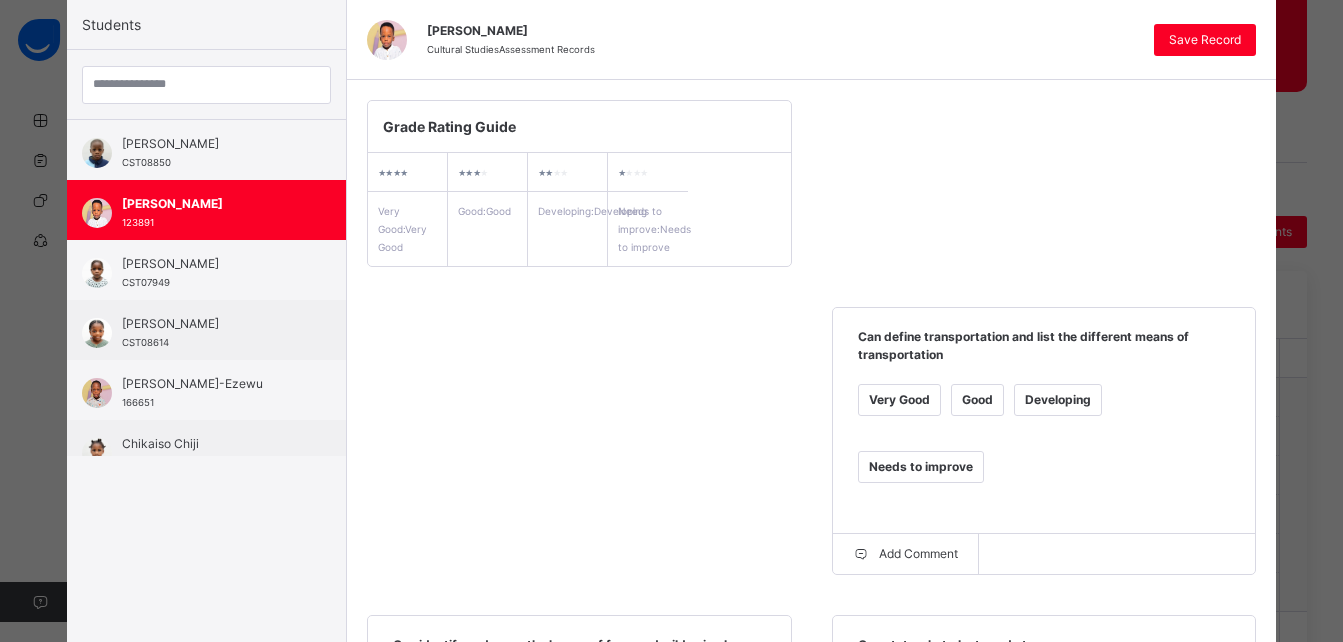 scroll, scrollTop: 191, scrollLeft: 0, axis: vertical 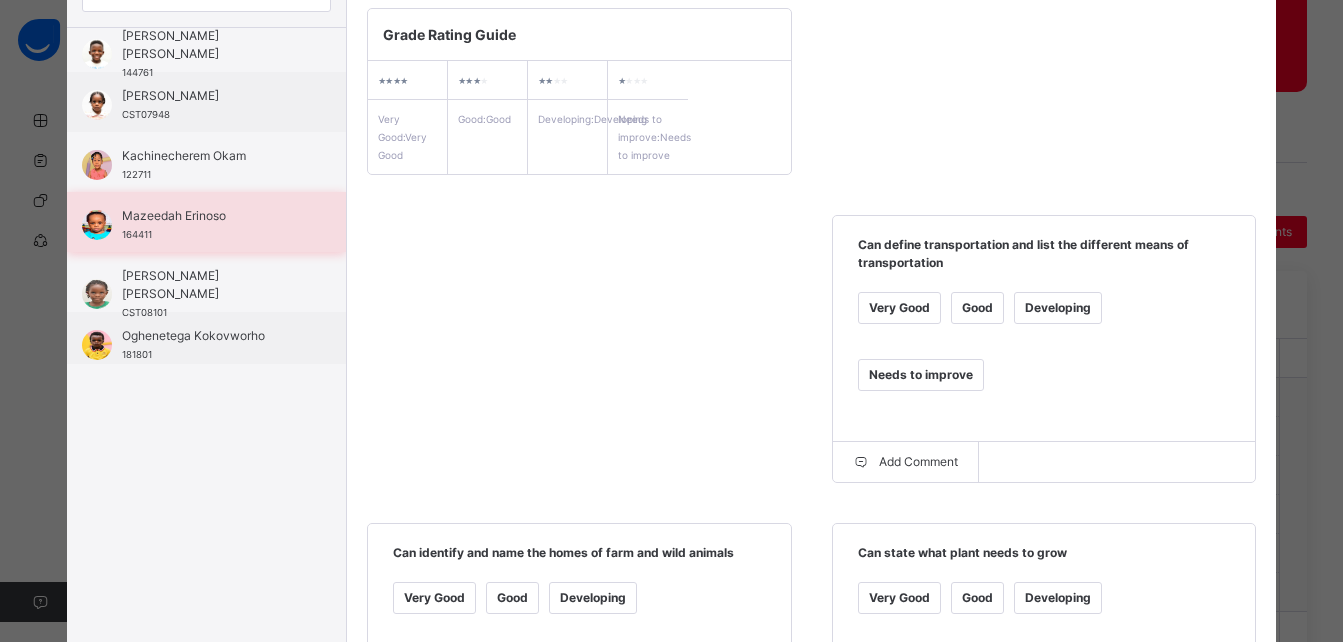 click on "Mazeedah  Erinoso 164411" at bounding box center [211, 225] 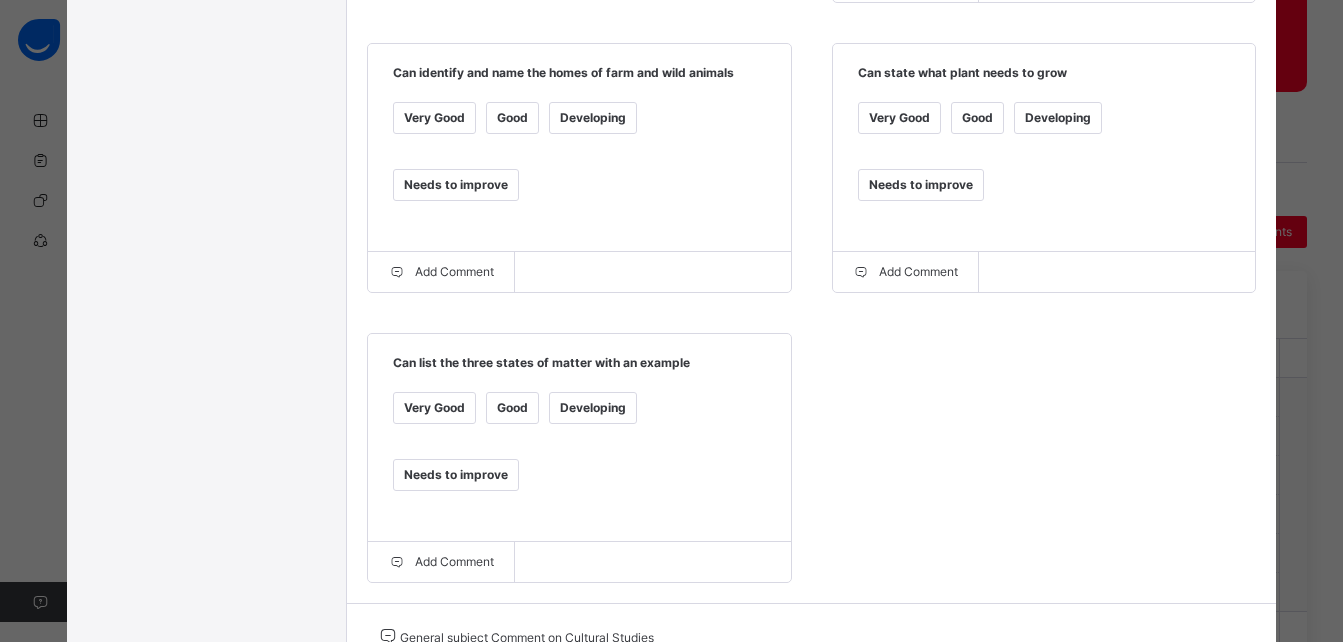 scroll, scrollTop: 940, scrollLeft: 0, axis: vertical 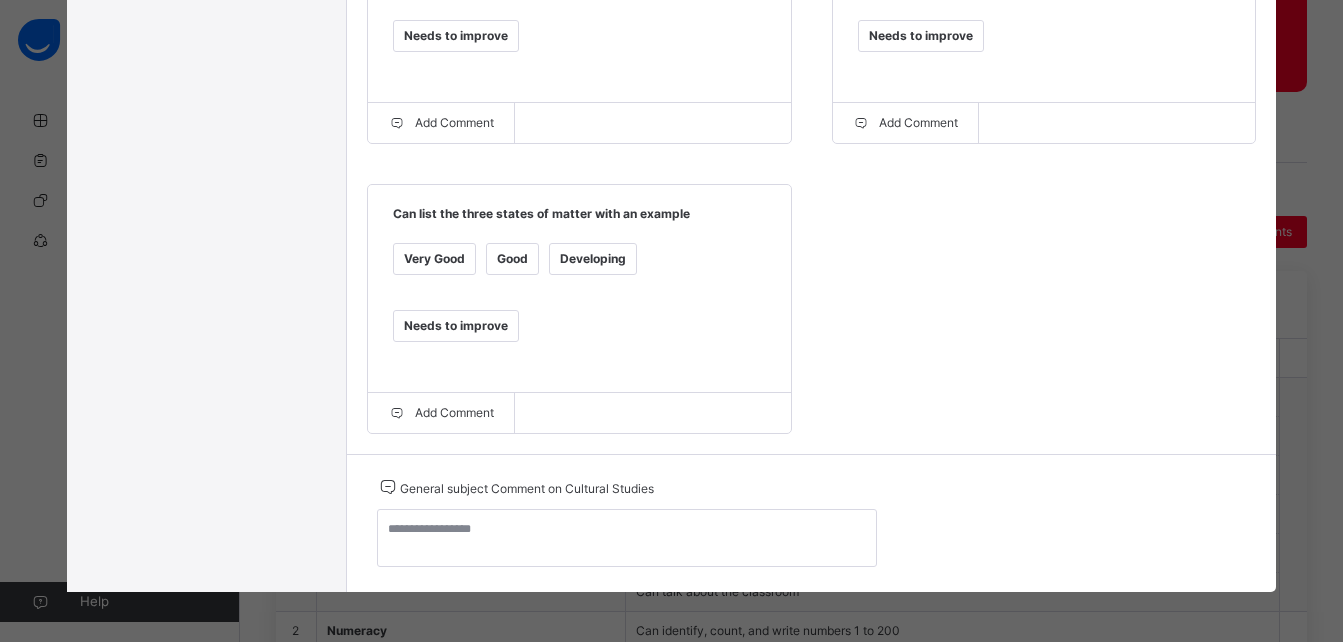 click on "Very Good" at bounding box center [434, 259] 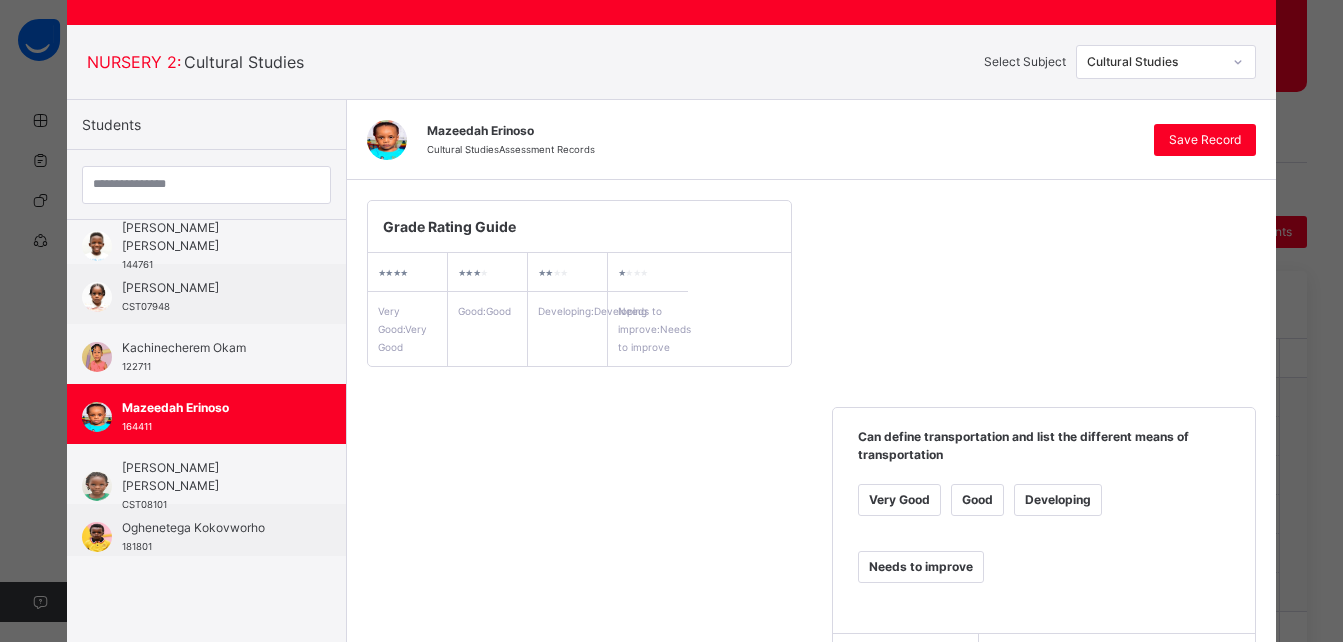 scroll, scrollTop: 87, scrollLeft: 0, axis: vertical 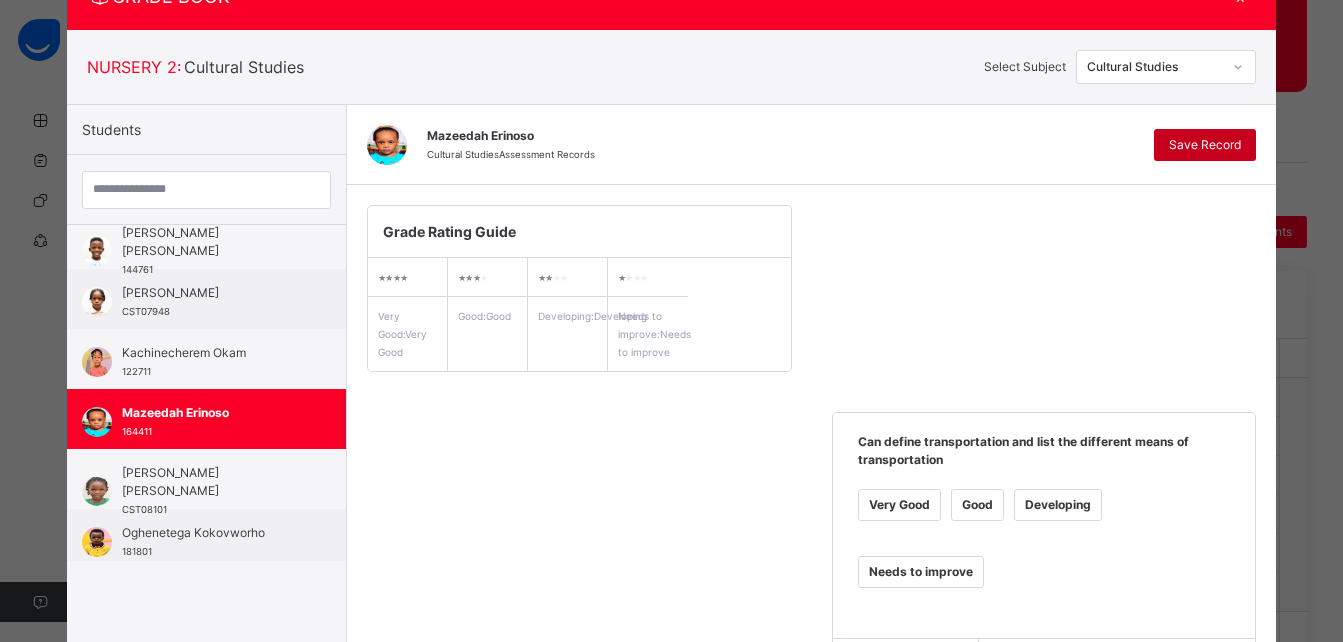 click on "Save Record" at bounding box center (1205, 145) 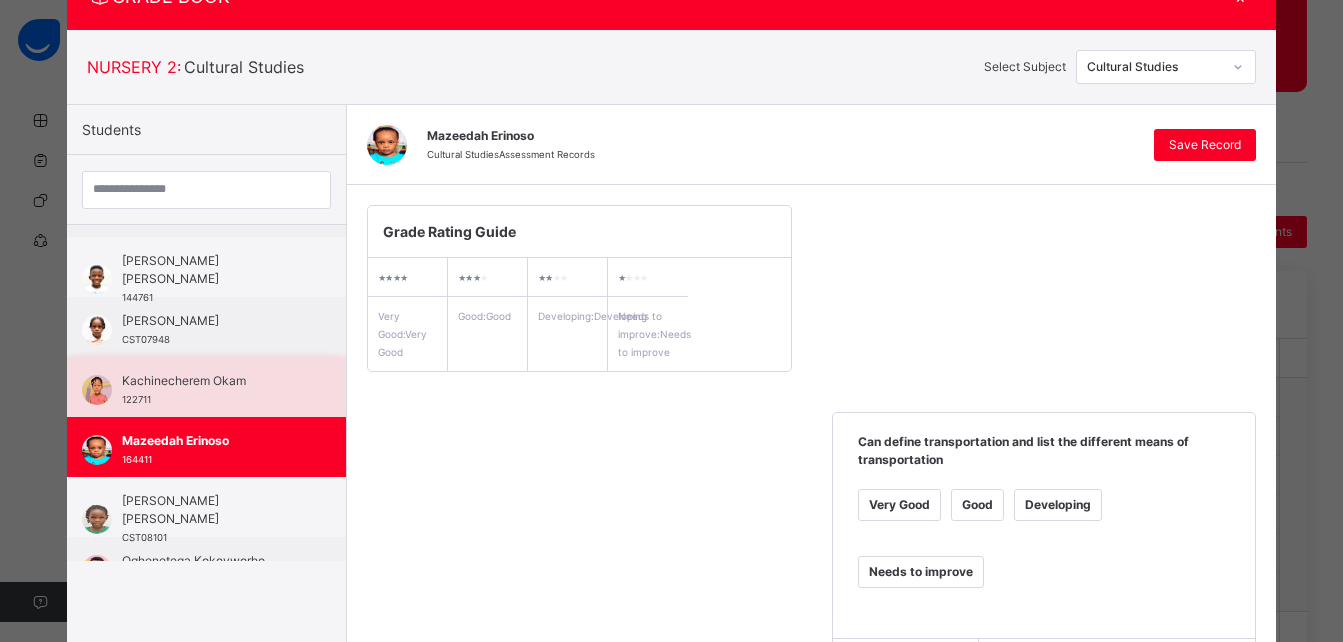 scroll, scrollTop: 804, scrollLeft: 0, axis: vertical 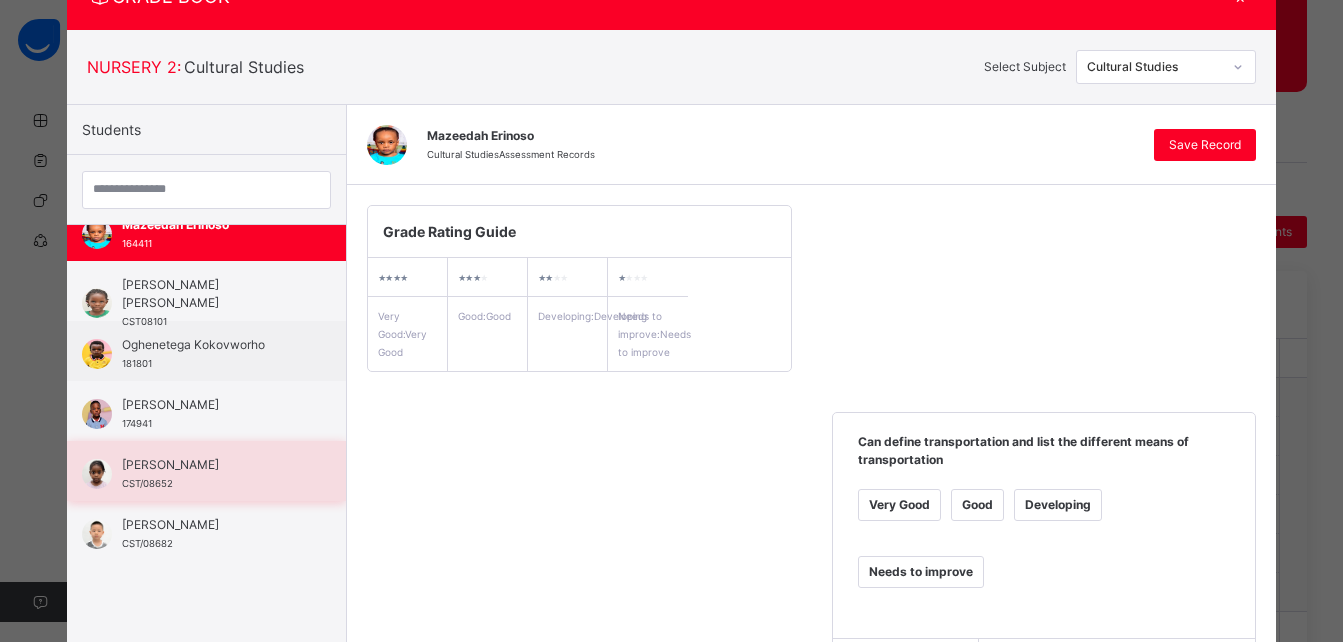 click on "[PERSON_NAME] CST/08652" at bounding box center [211, 474] 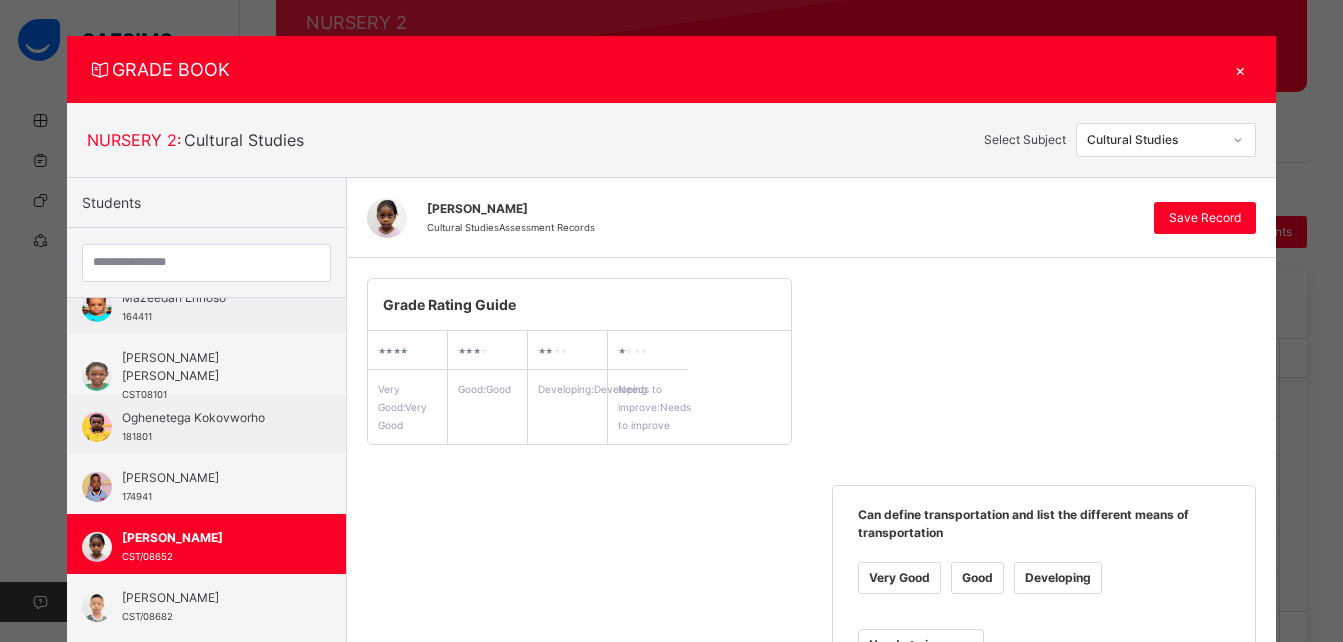 scroll, scrollTop: 1, scrollLeft: 0, axis: vertical 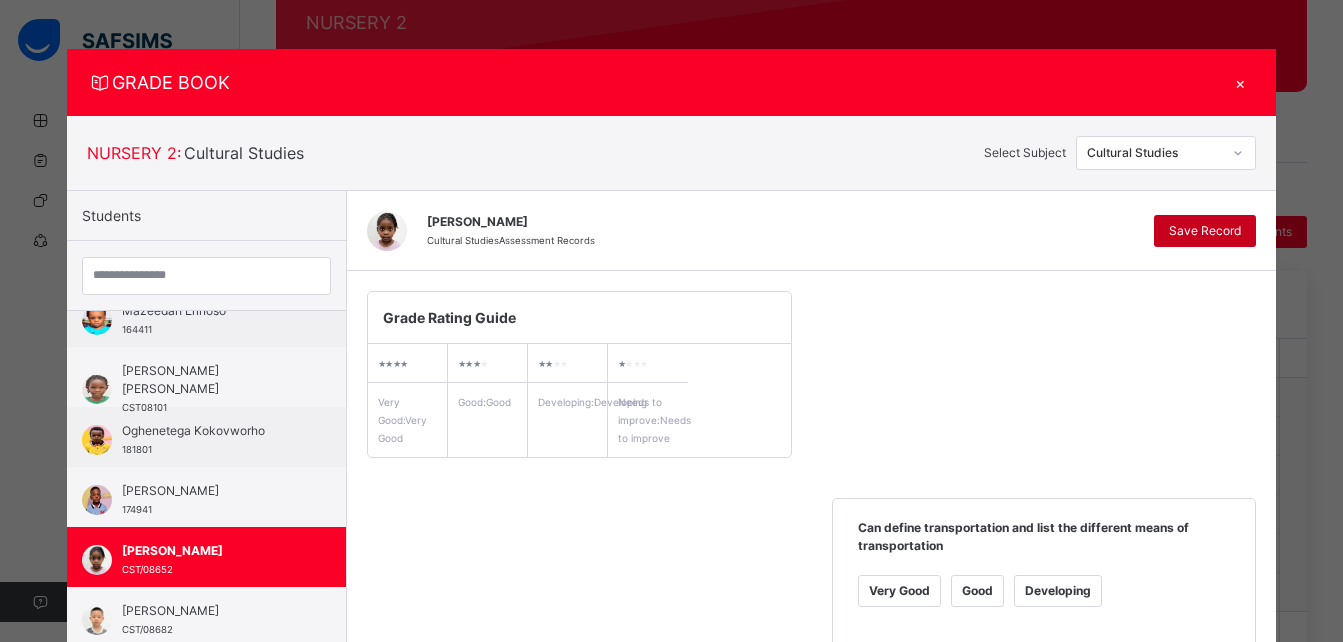 click on "Save Record" at bounding box center [1205, 231] 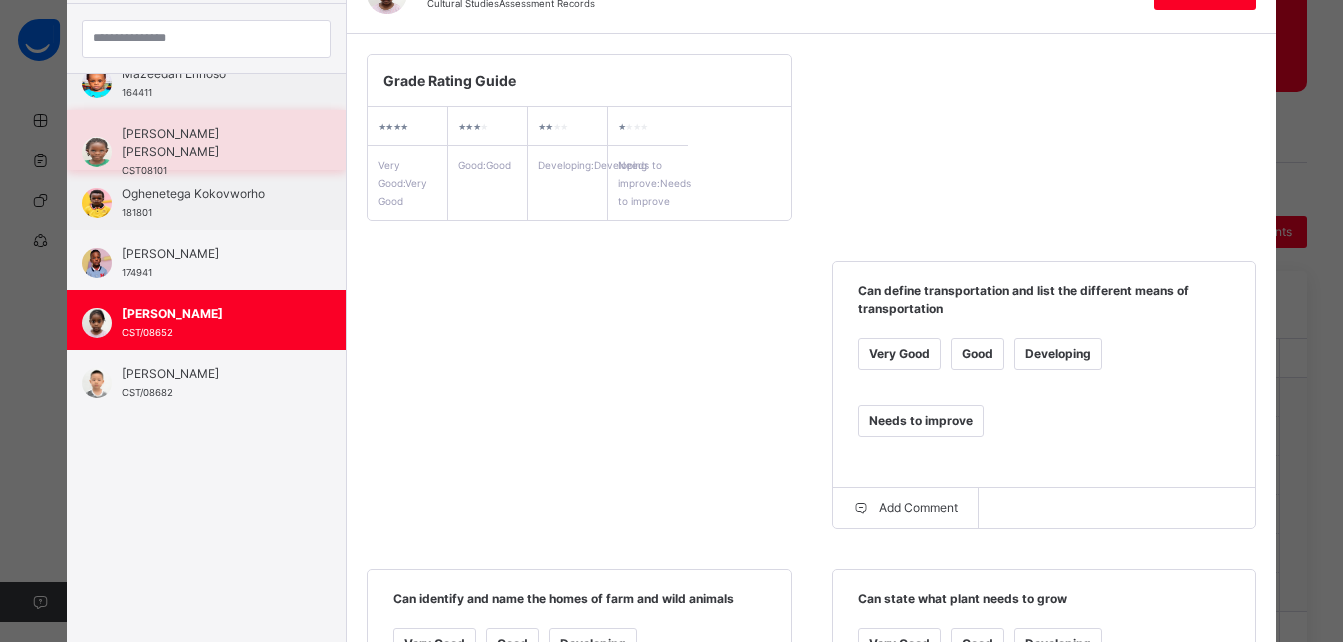 scroll, scrollTop: 239, scrollLeft: 0, axis: vertical 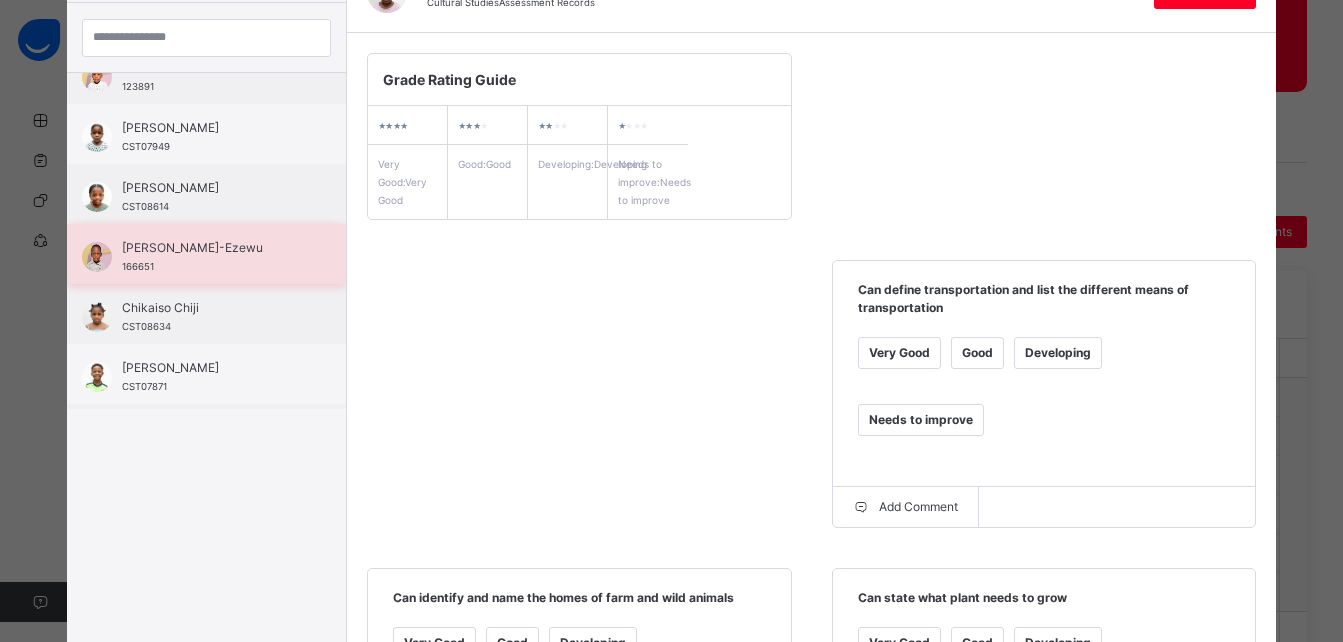 click on "[PERSON_NAME]-Ezewu 166651" at bounding box center (211, 257) 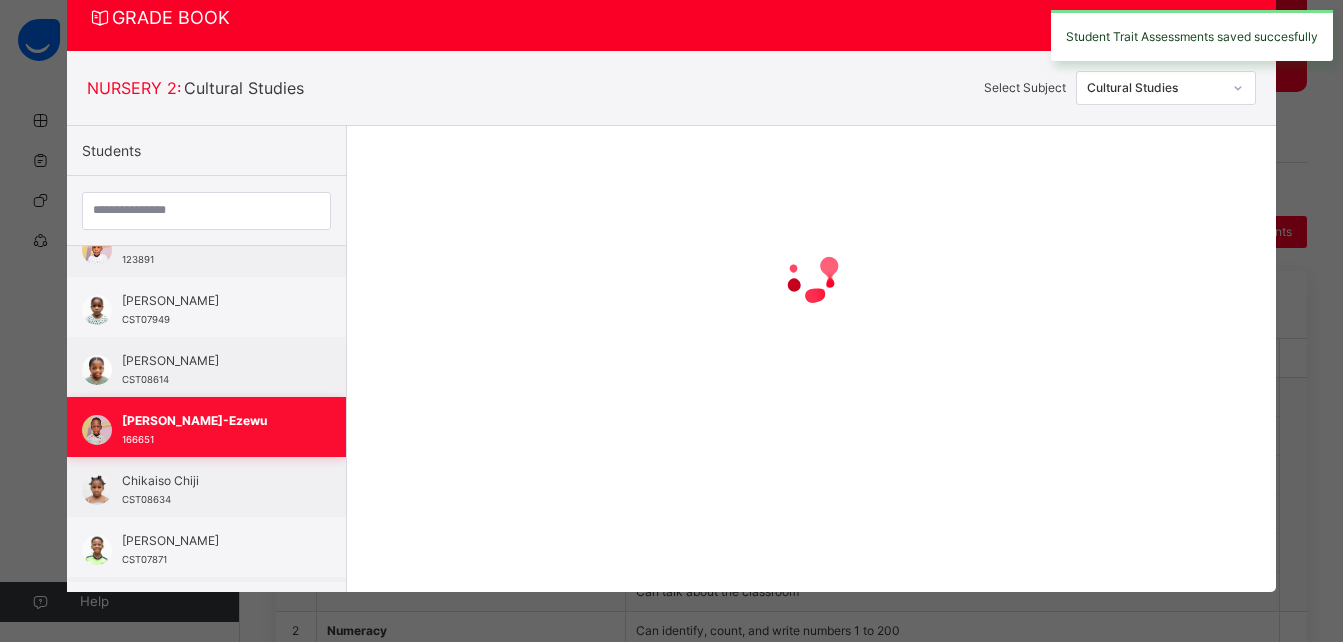 scroll, scrollTop: 239, scrollLeft: 0, axis: vertical 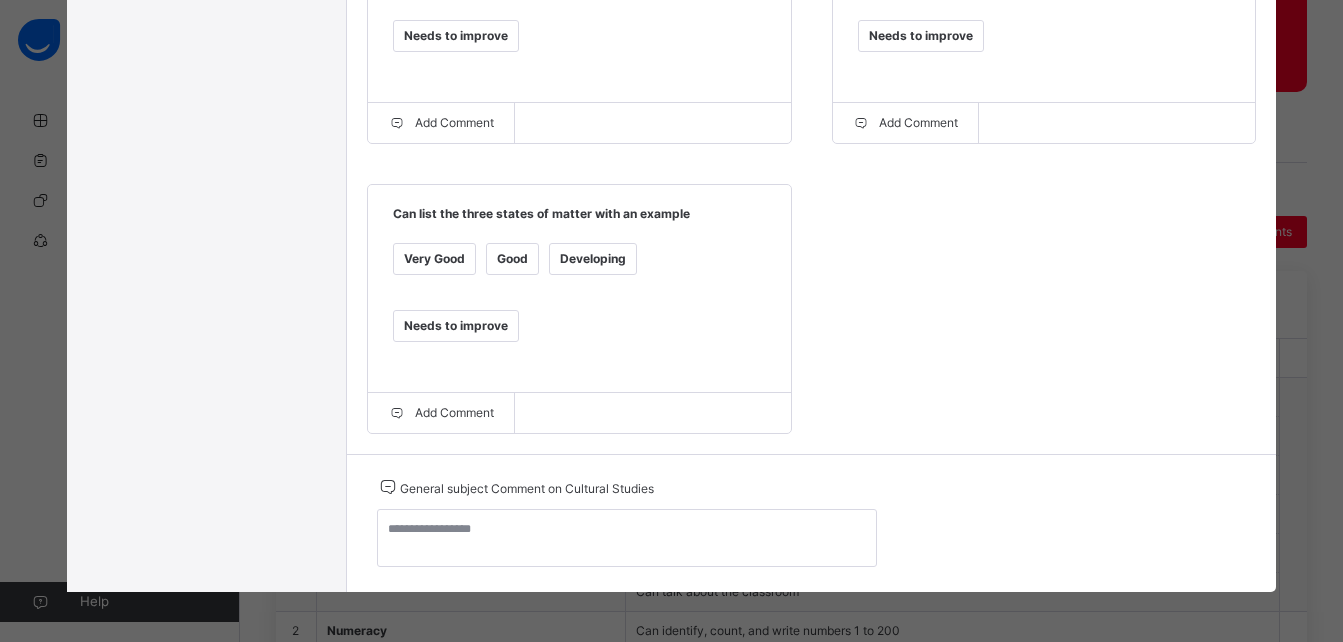 click on "Very Good" at bounding box center (434, 259) 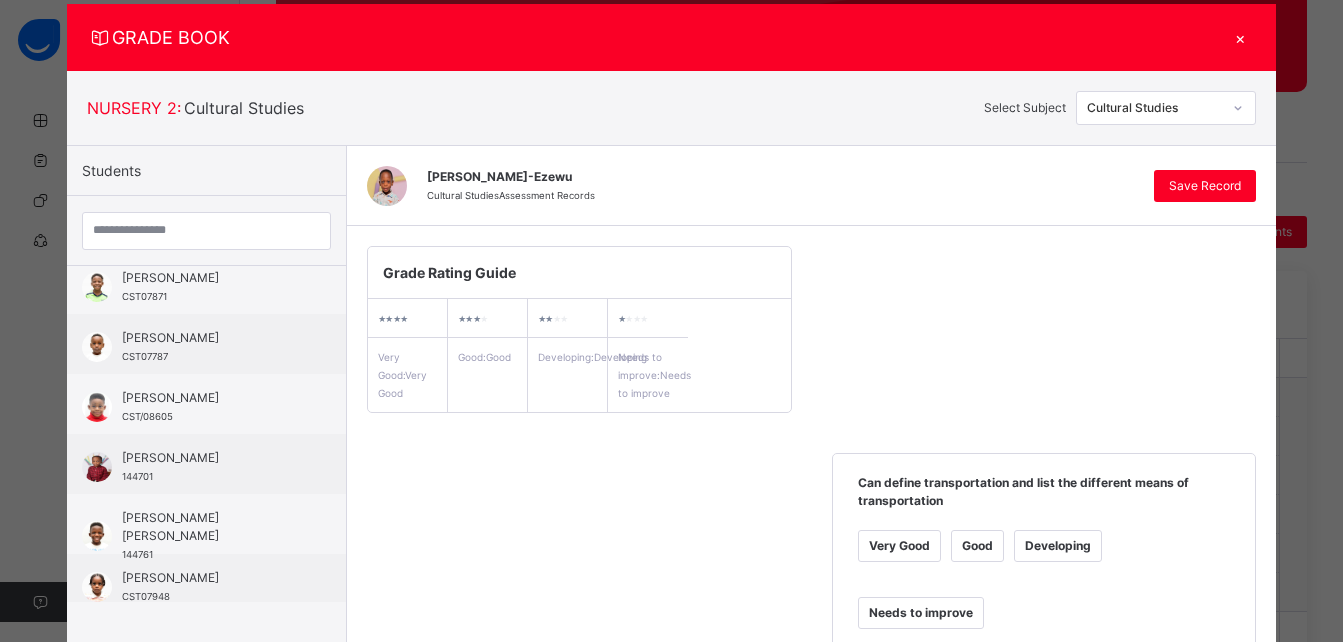 scroll, scrollTop: 28, scrollLeft: 0, axis: vertical 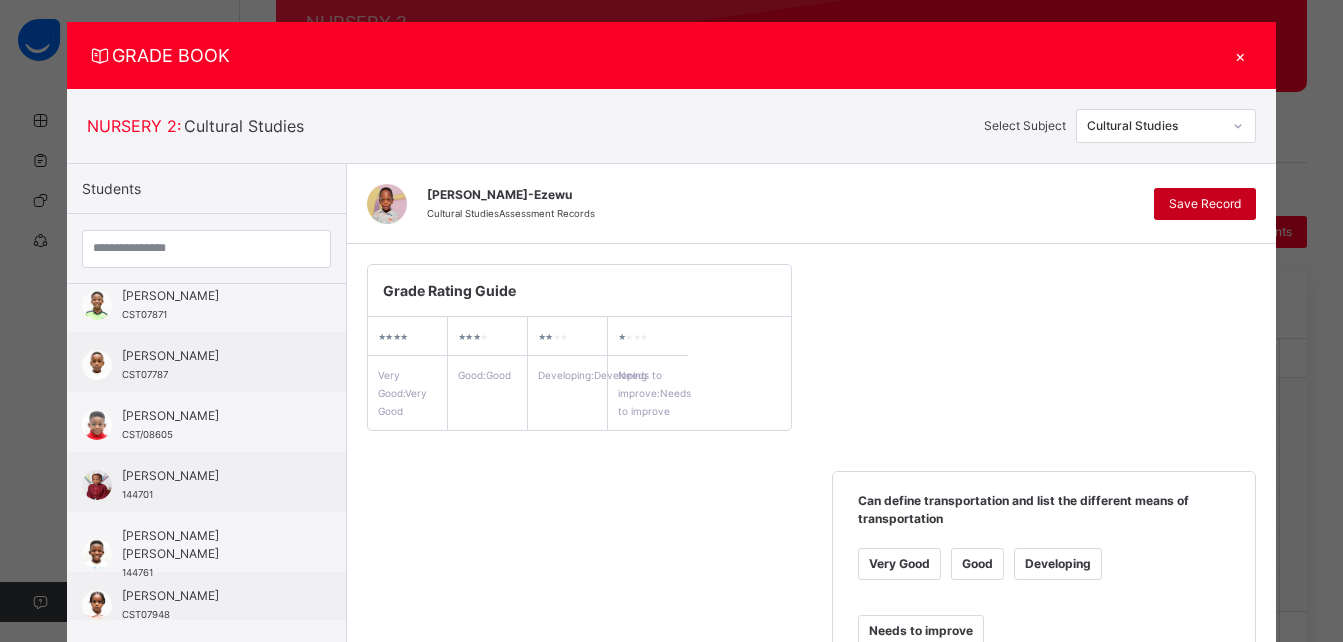 click on "Save Record" at bounding box center (1205, 204) 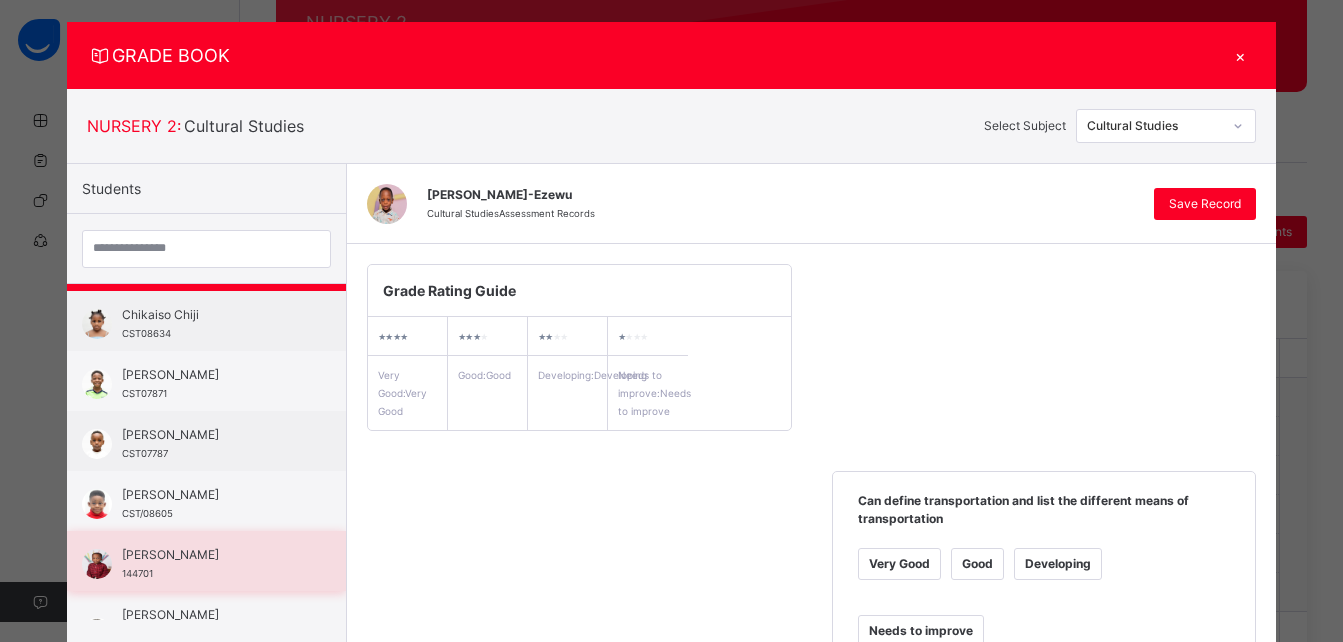 scroll, scrollTop: 292, scrollLeft: 0, axis: vertical 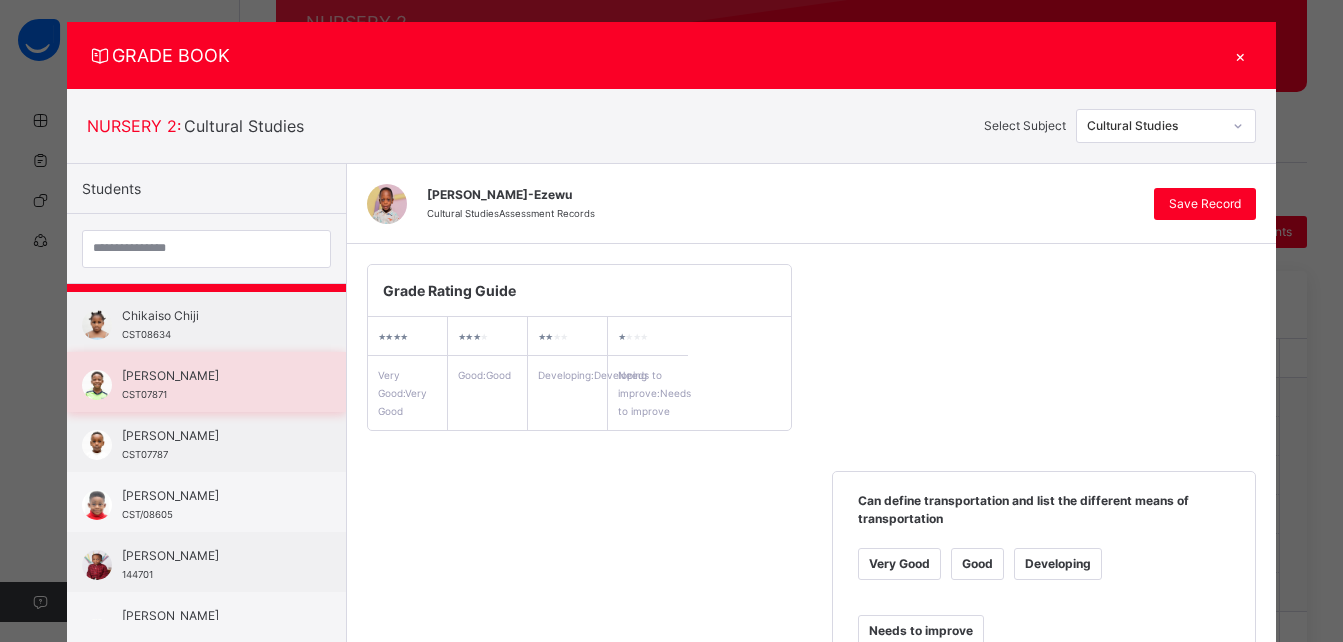 click on "[PERSON_NAME] CST07871" at bounding box center (211, 385) 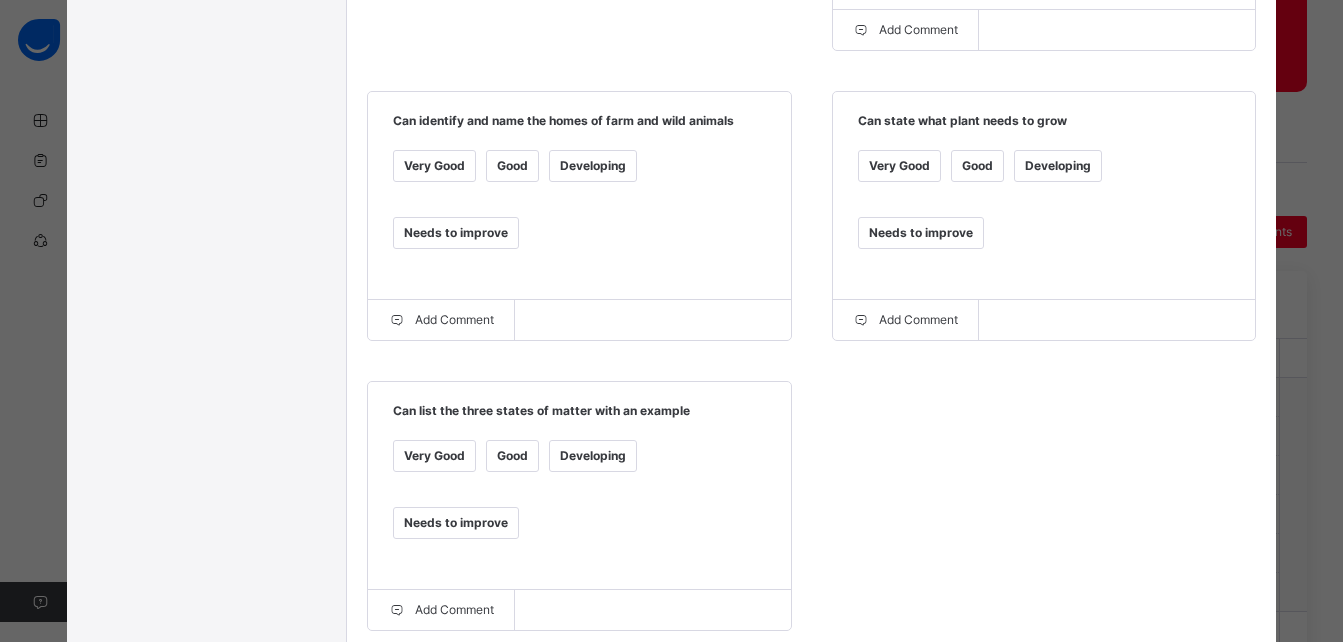 scroll, scrollTop: 695, scrollLeft: 0, axis: vertical 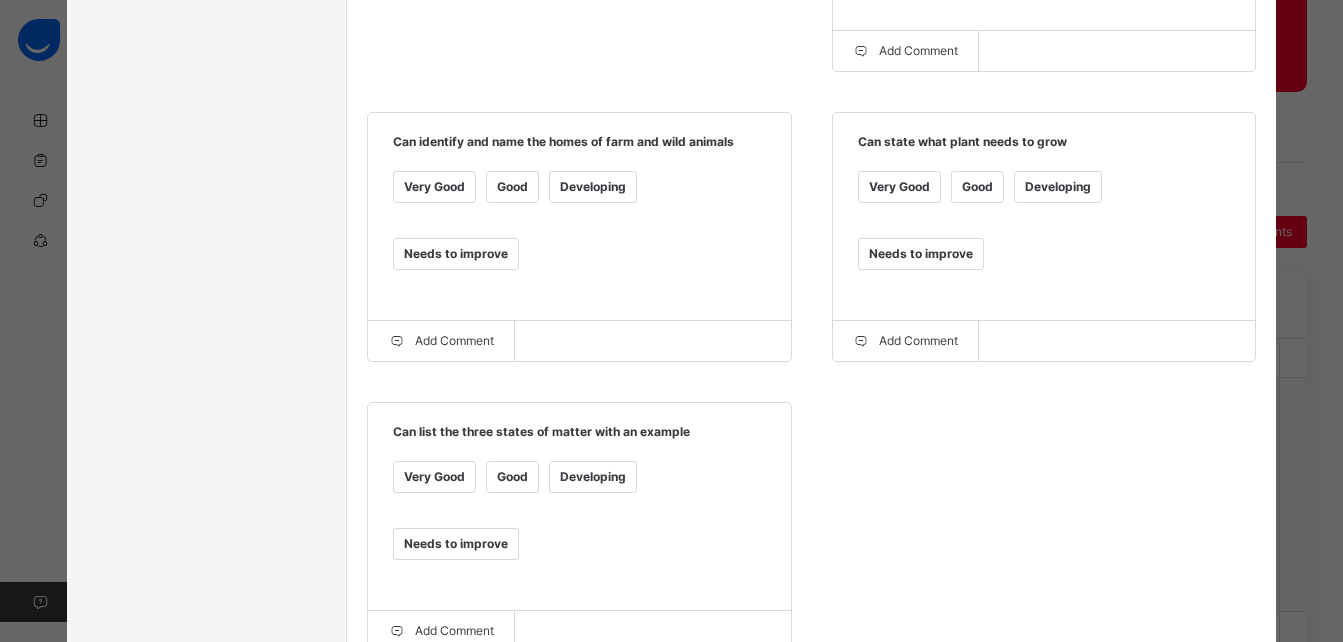 click on "Very Good" at bounding box center [434, 477] 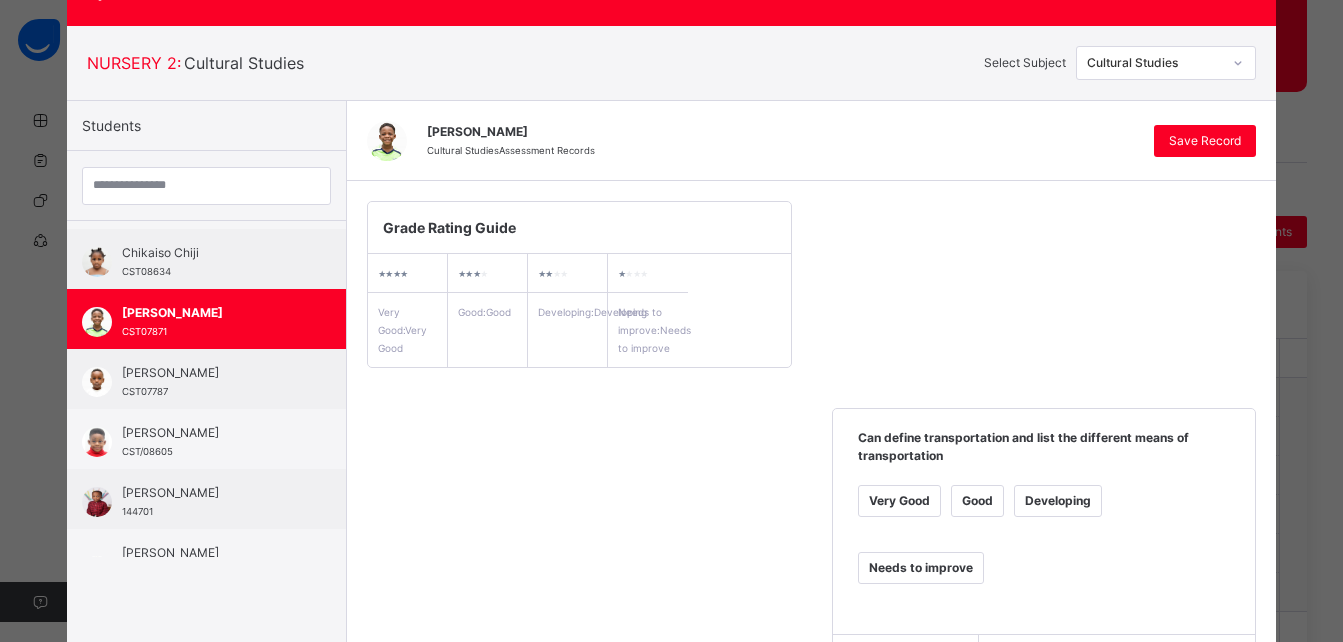 scroll, scrollTop: 90, scrollLeft: 0, axis: vertical 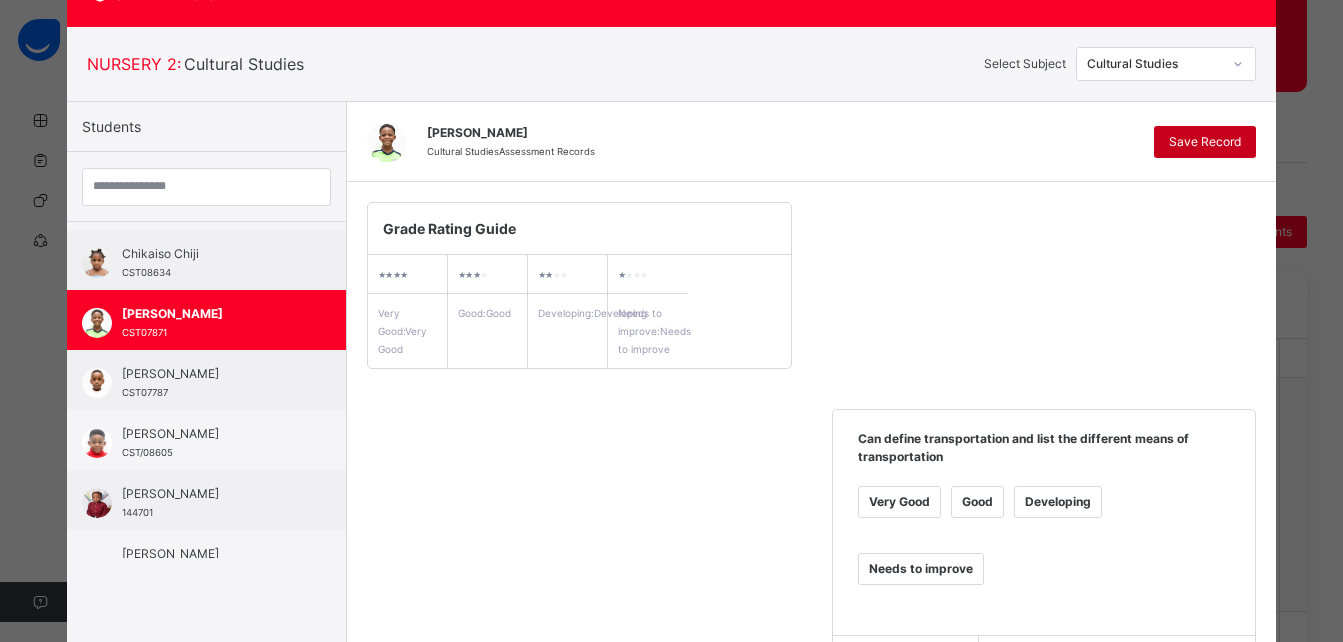 click on "Save Record" at bounding box center [1205, 142] 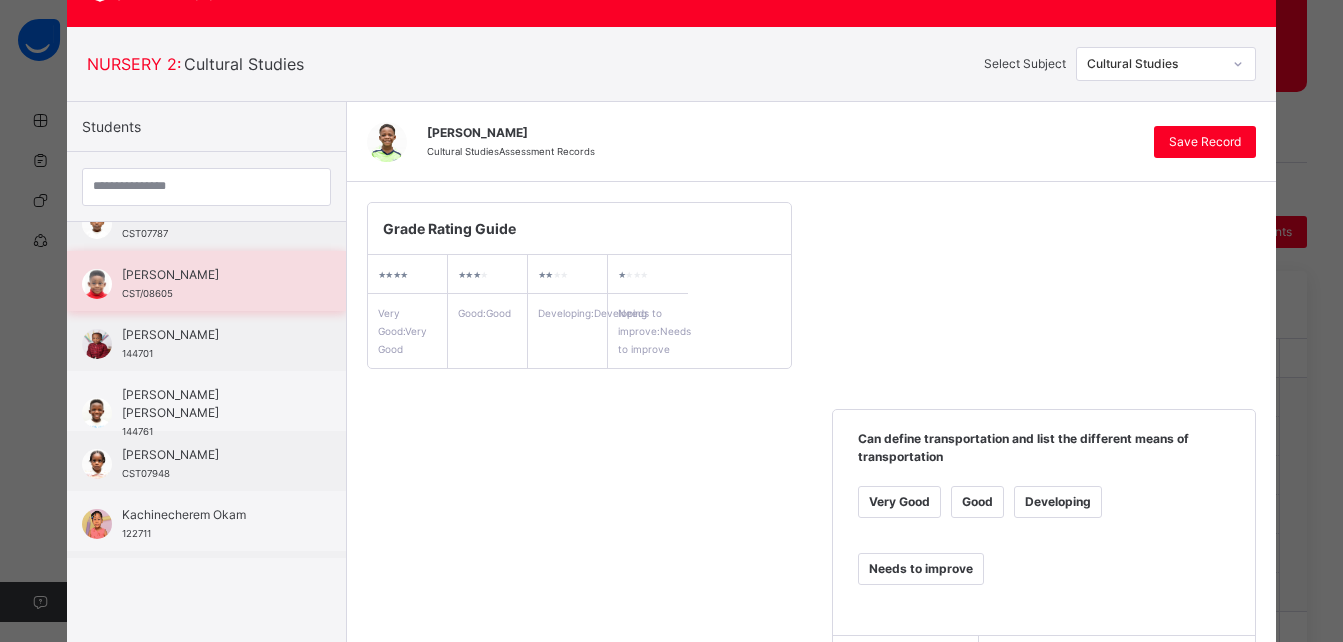 scroll, scrollTop: 452, scrollLeft: 0, axis: vertical 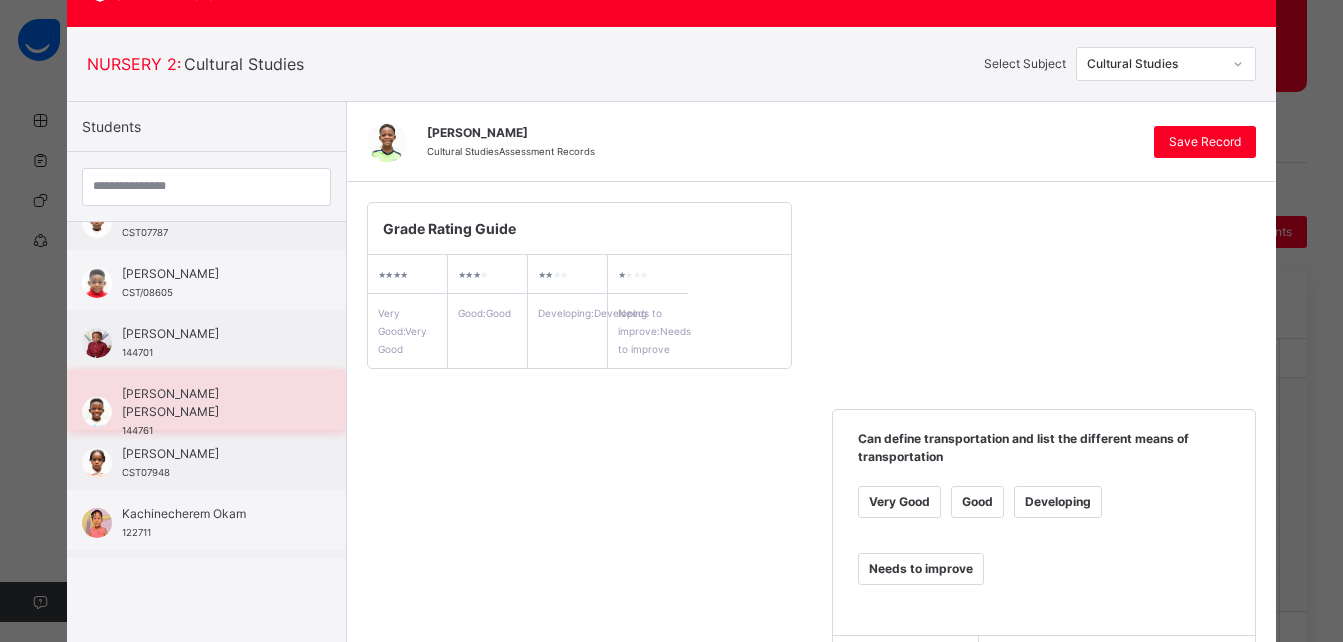click on "[PERSON_NAME] [PERSON_NAME]" at bounding box center (211, 403) 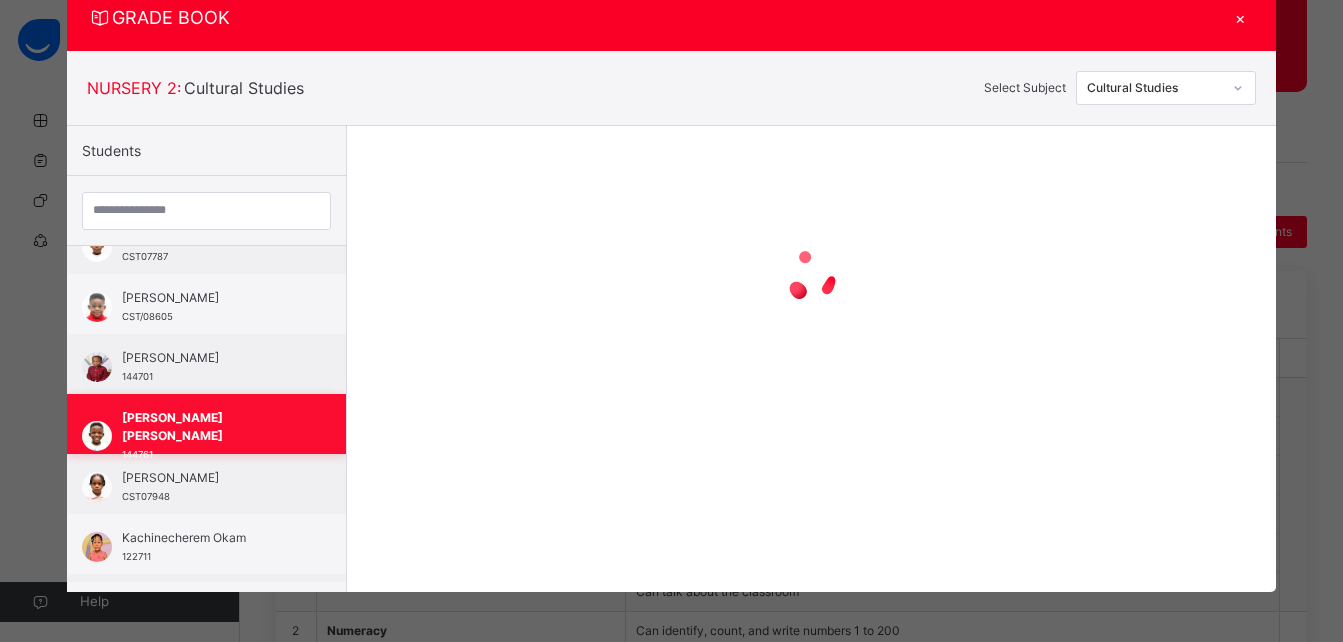 scroll, scrollTop: 66, scrollLeft: 0, axis: vertical 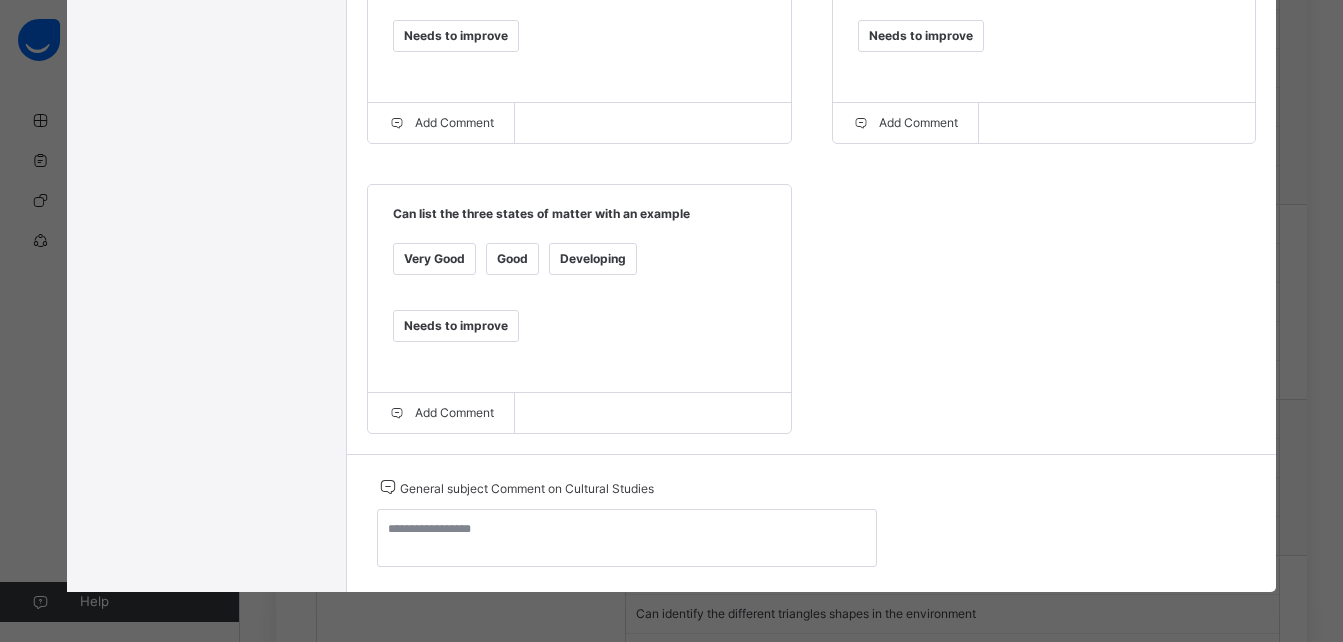 click on "Very Good" at bounding box center (434, 259) 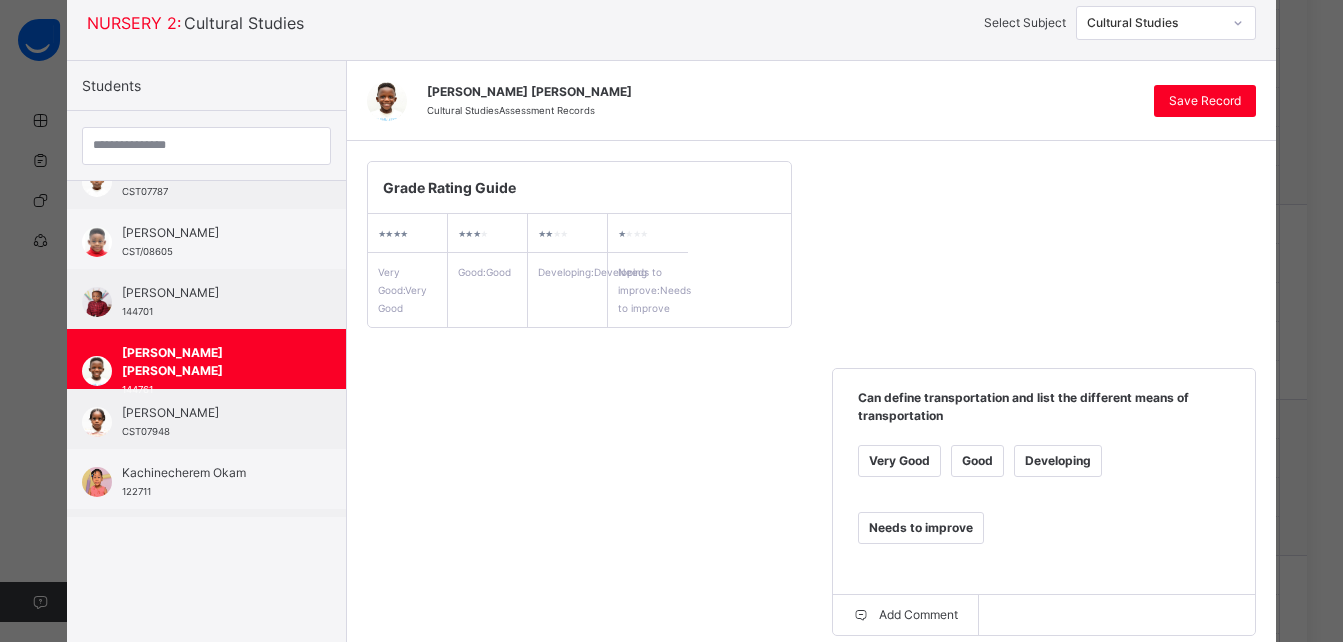 scroll, scrollTop: 130, scrollLeft: 0, axis: vertical 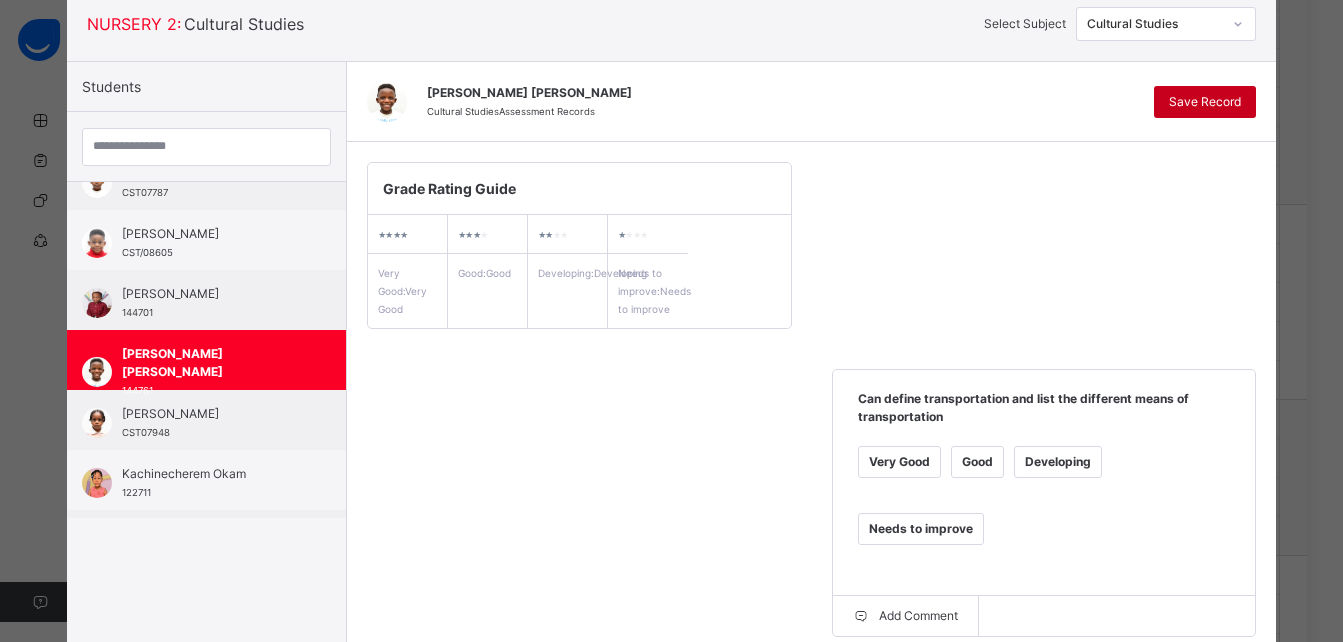 click on "Save Record" at bounding box center [1205, 102] 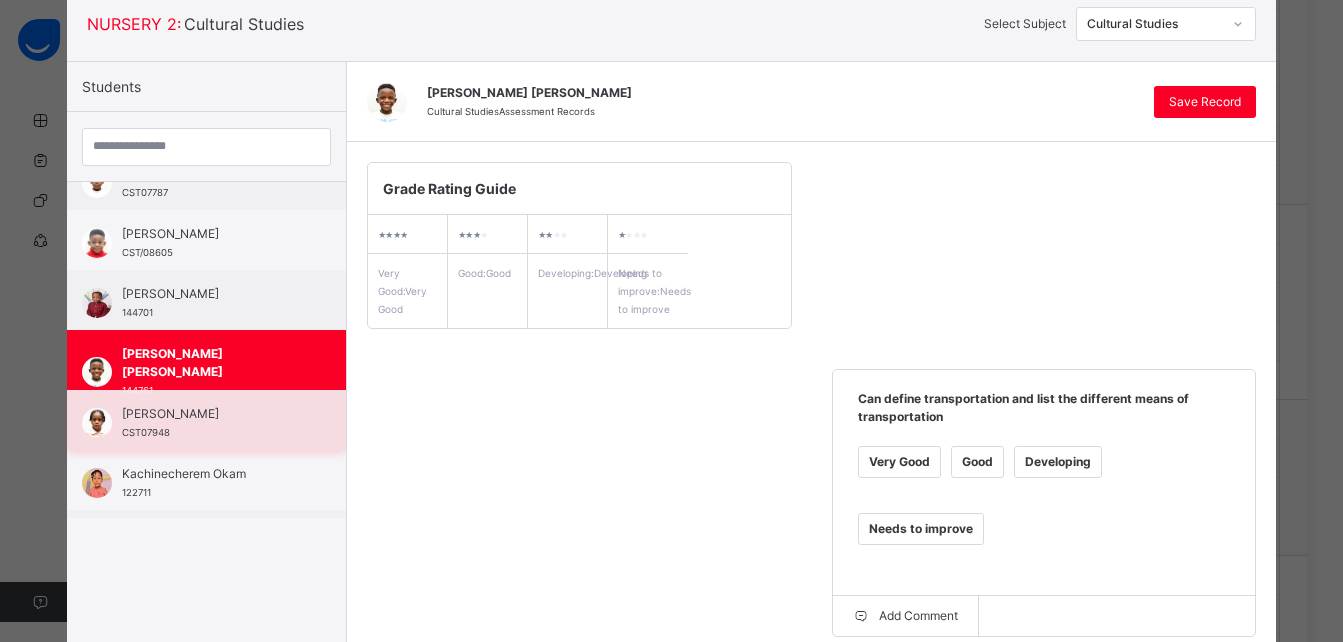 click on "[PERSON_NAME]" at bounding box center (211, 414) 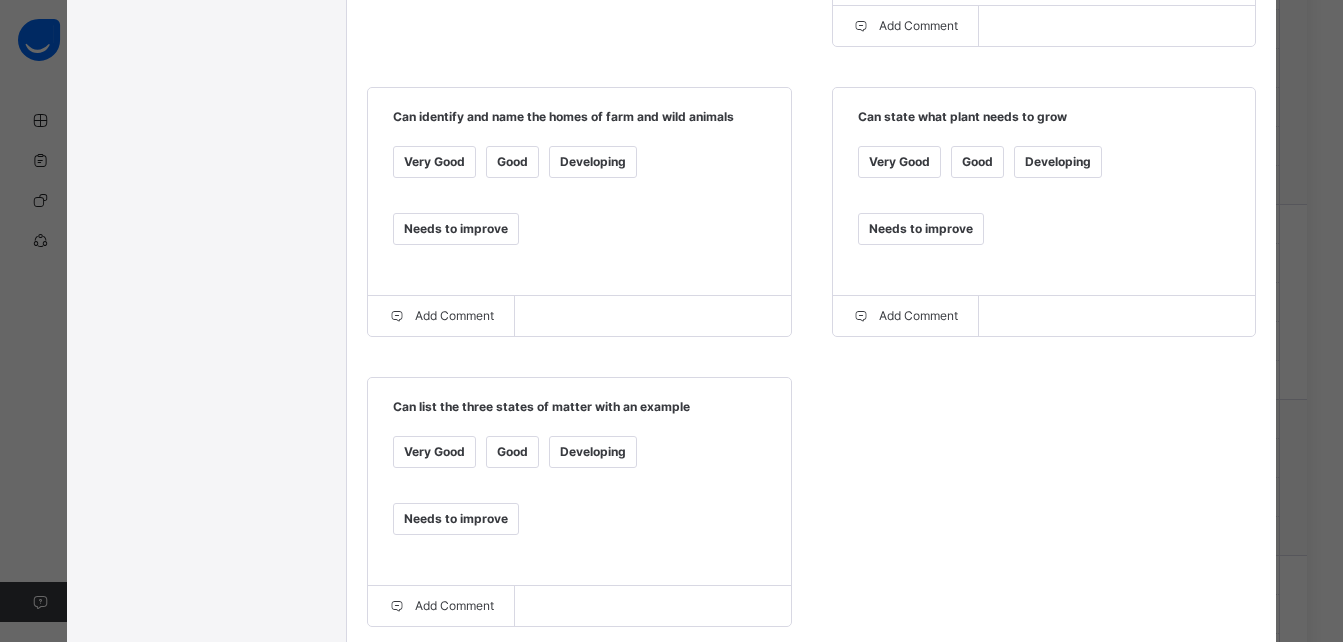 scroll, scrollTop: 940, scrollLeft: 0, axis: vertical 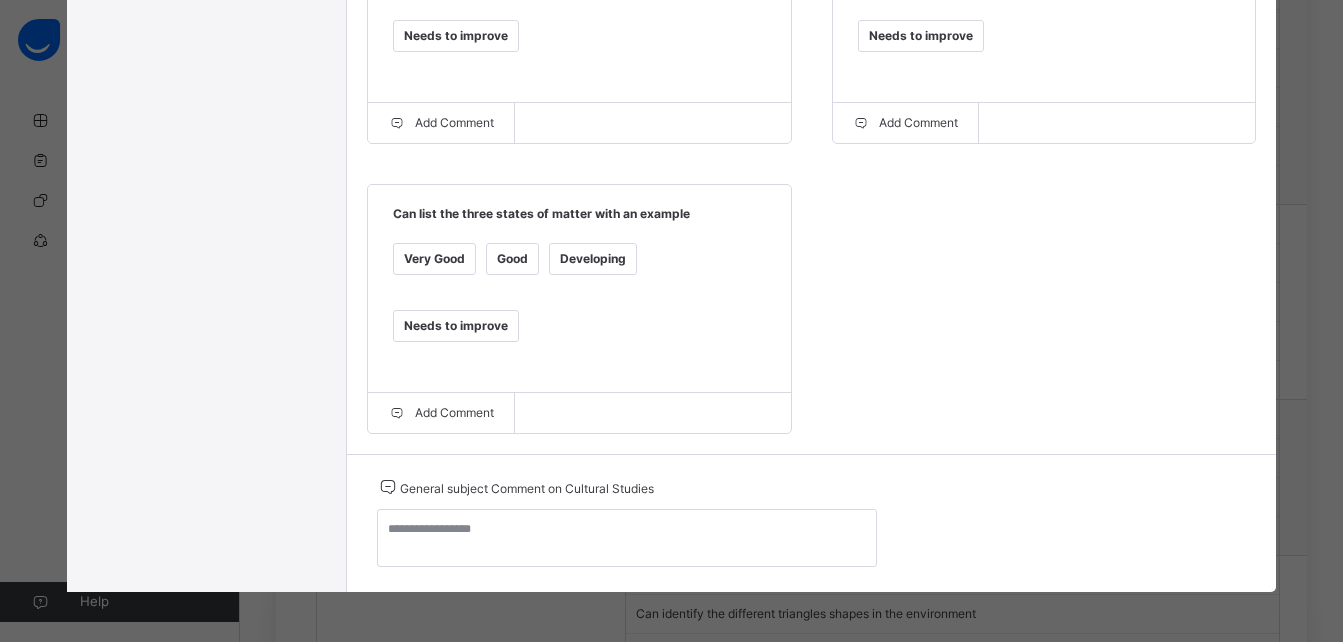 click on "Very Good" at bounding box center (434, 259) 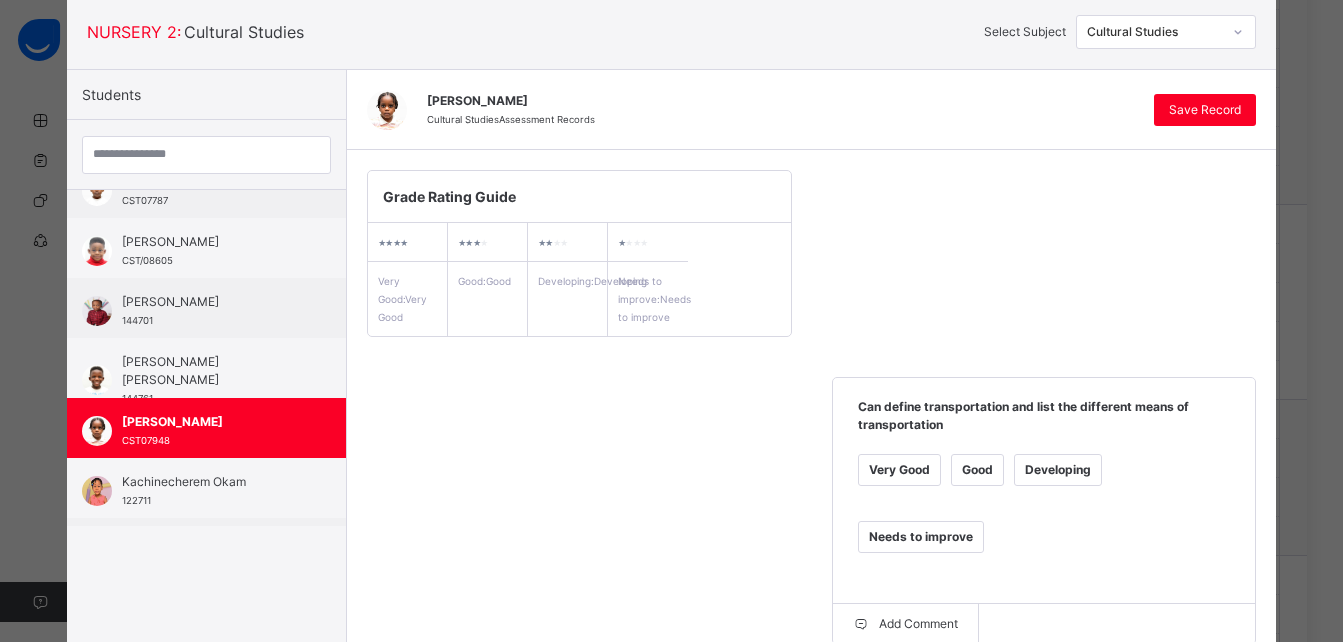 scroll, scrollTop: 118, scrollLeft: 0, axis: vertical 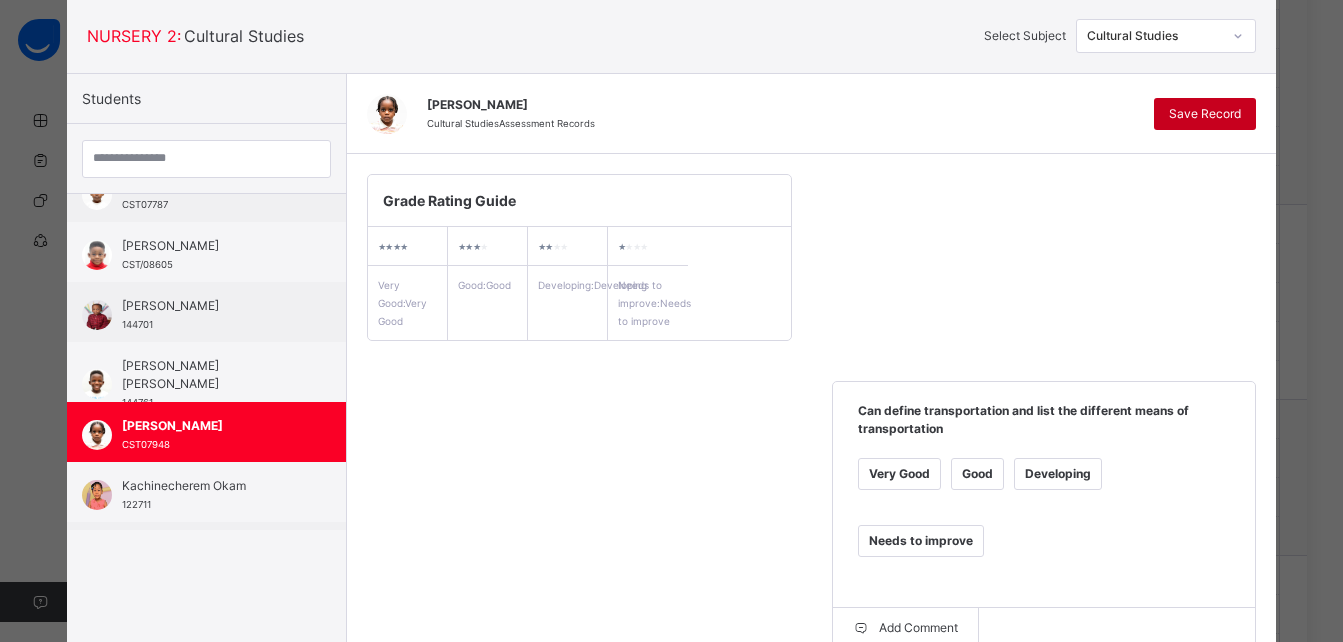 click on "Save Record" at bounding box center [1205, 114] 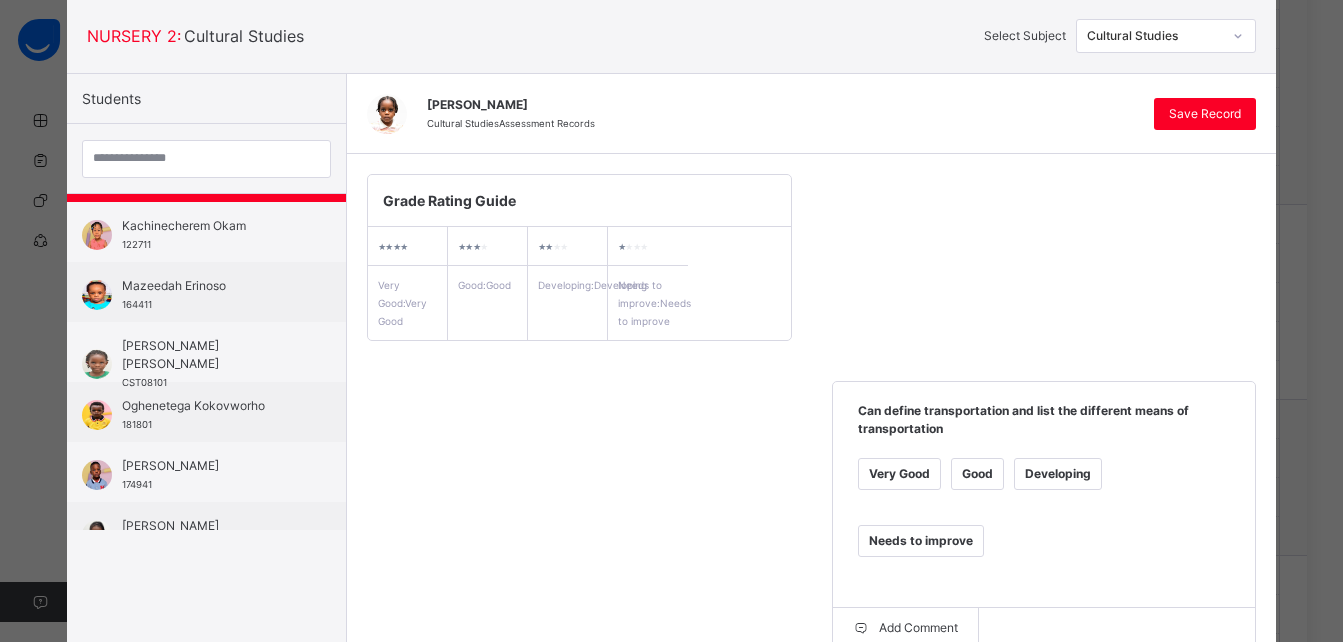 scroll, scrollTop: 723, scrollLeft: 0, axis: vertical 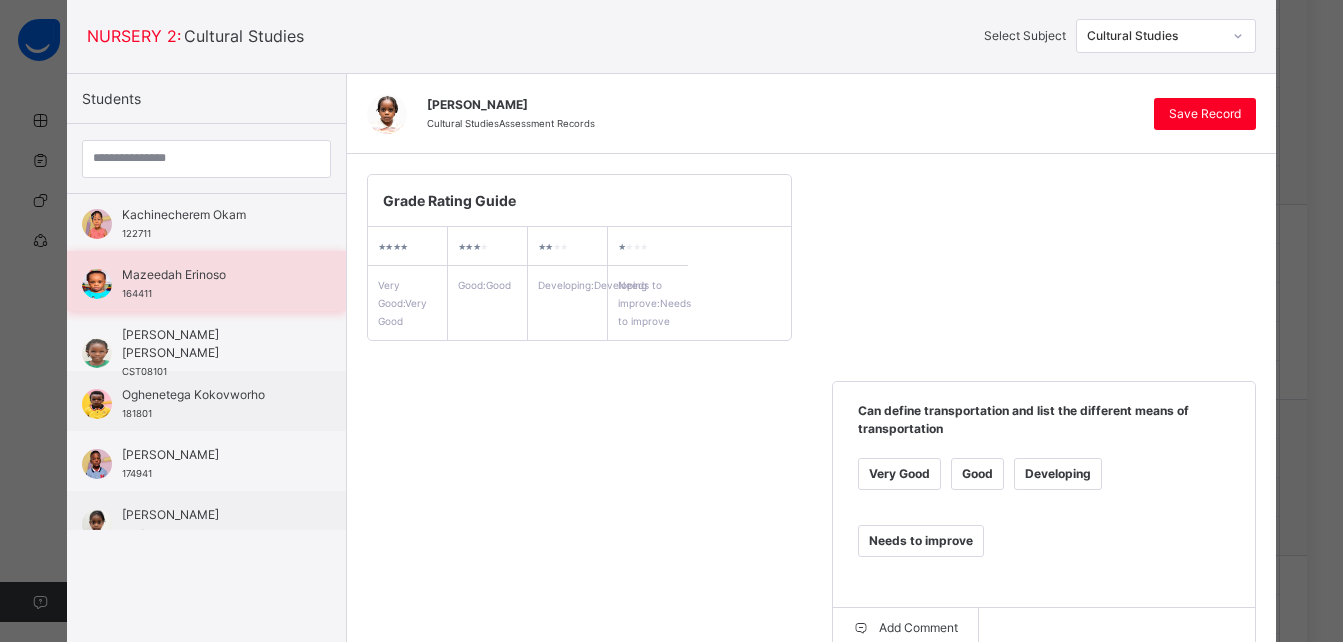 click on "Mazeedah  Erinoso" at bounding box center [211, 275] 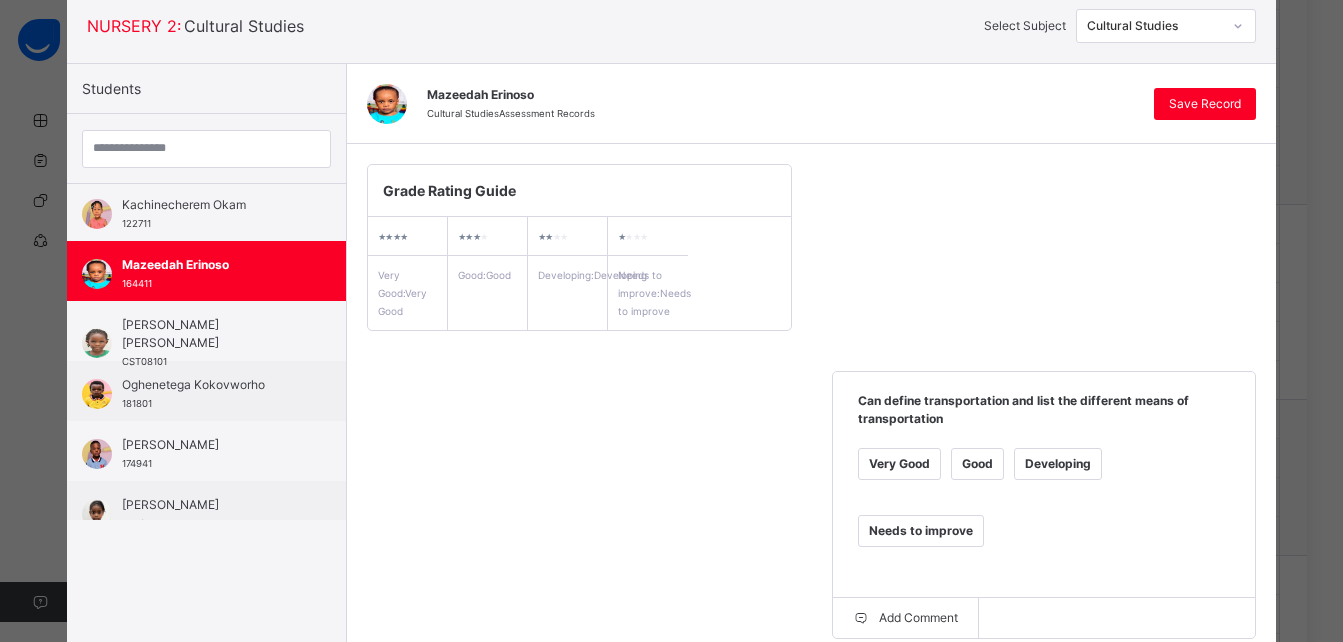 scroll, scrollTop: 111, scrollLeft: 0, axis: vertical 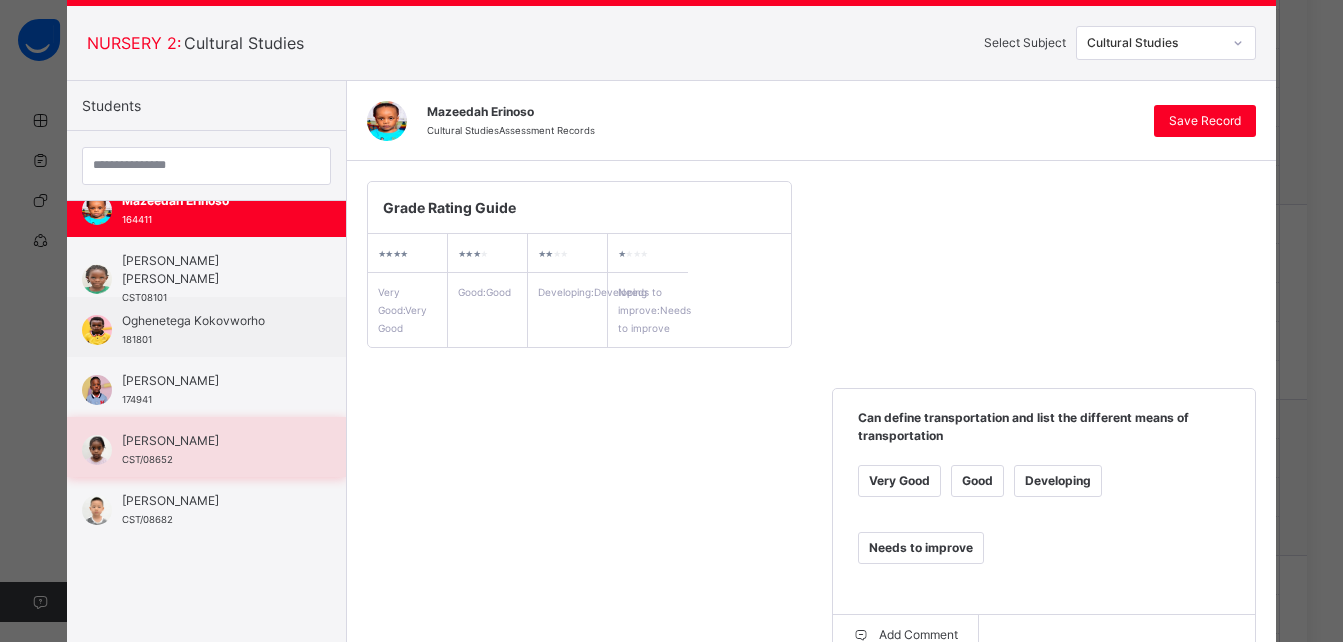 click on "[PERSON_NAME] CST/08652" at bounding box center (206, 447) 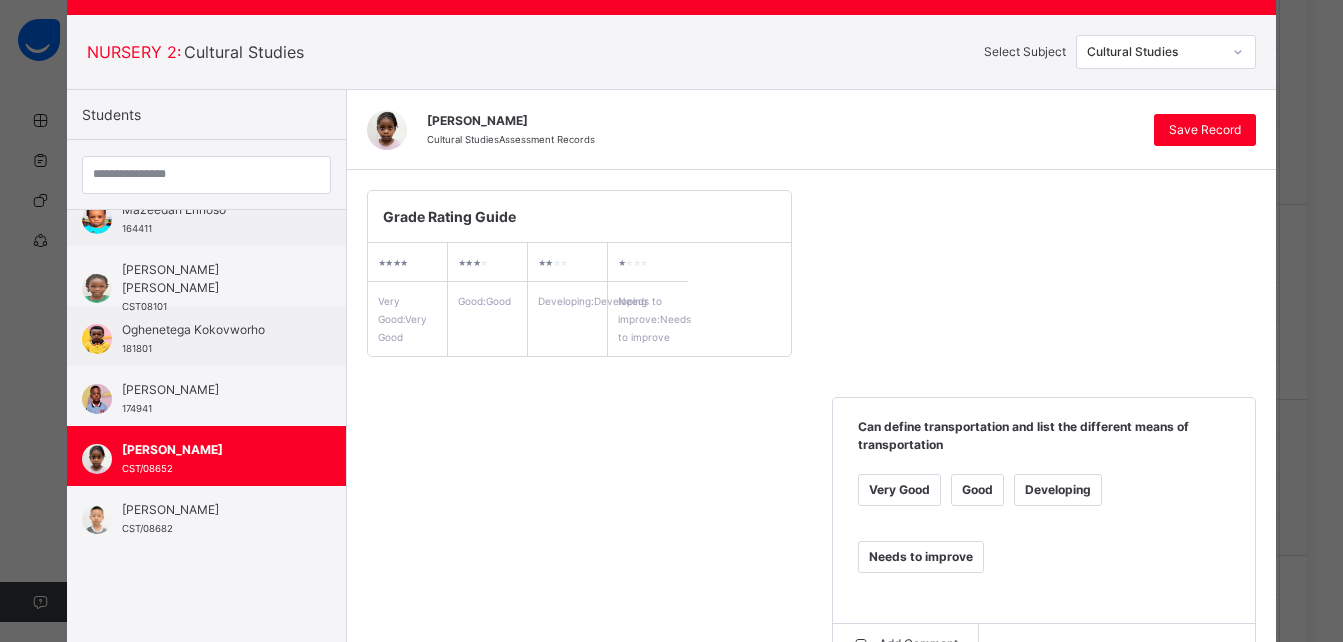 scroll, scrollTop: 0, scrollLeft: 0, axis: both 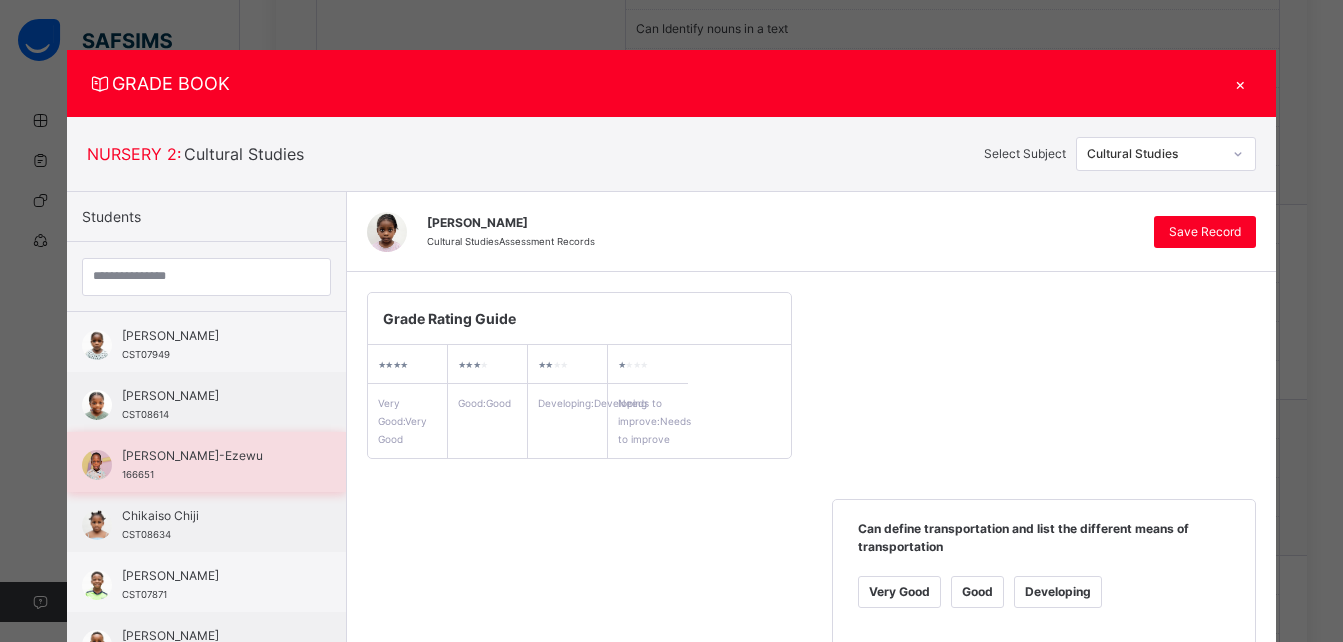 click on "[PERSON_NAME]-Ezewu 166651" at bounding box center [211, 465] 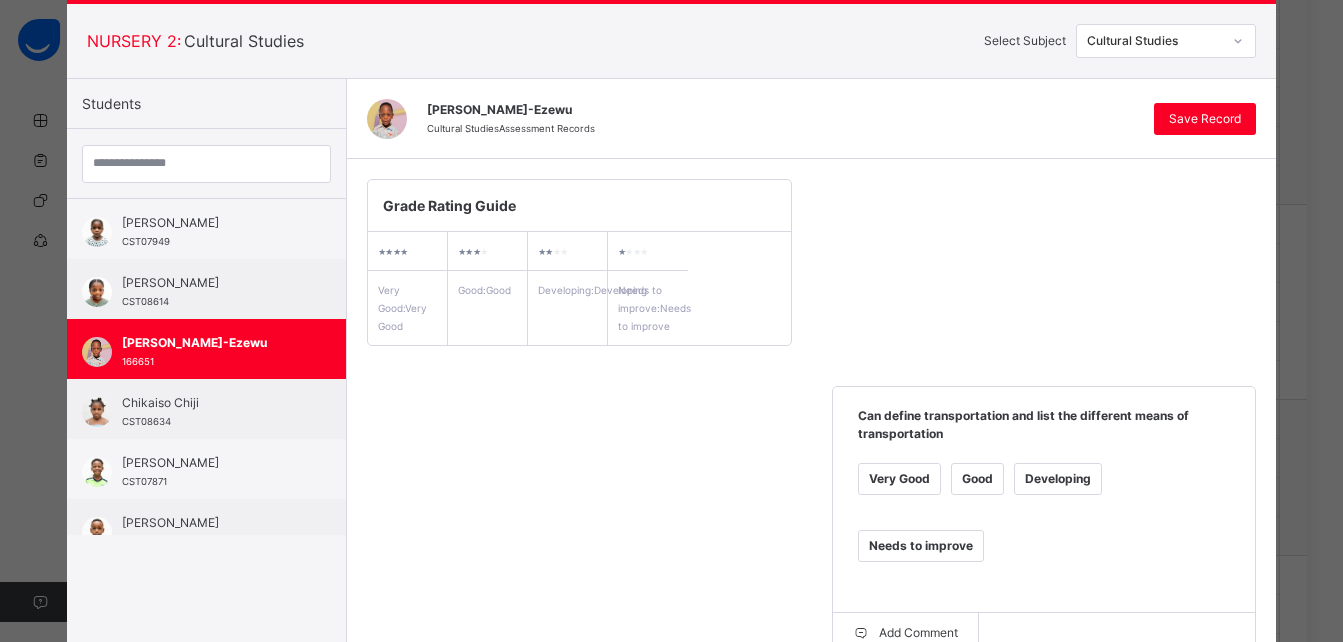 scroll, scrollTop: 0, scrollLeft: 0, axis: both 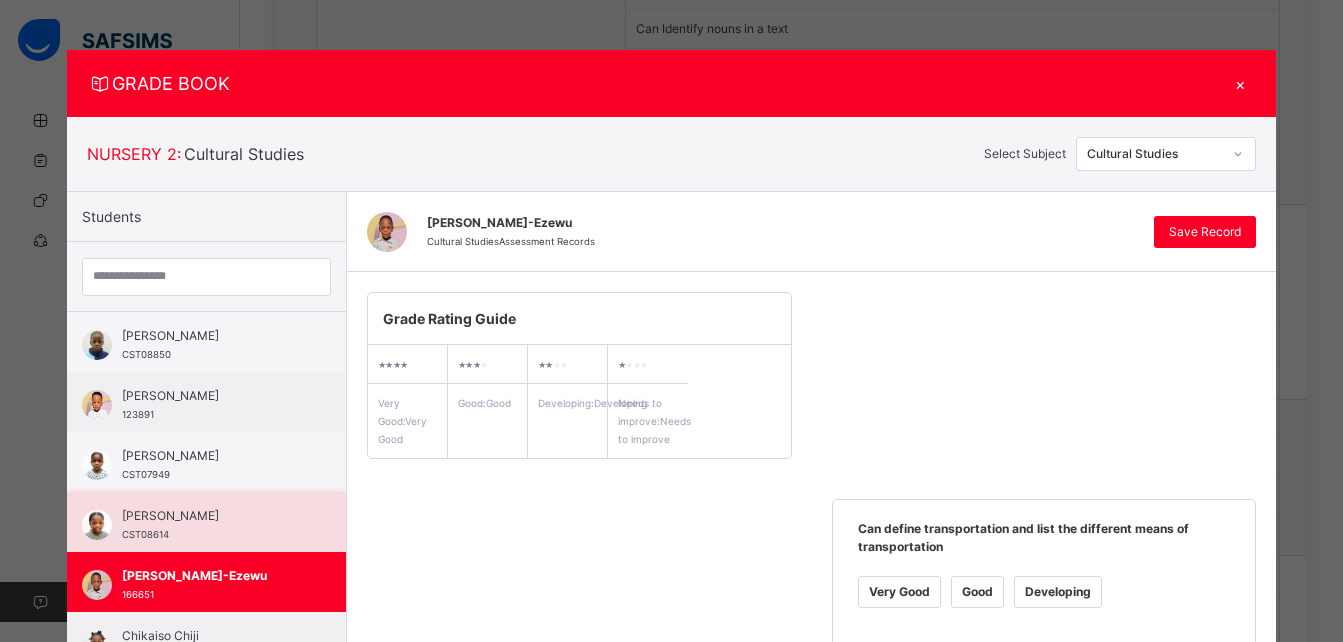 click on "[PERSON_NAME]" at bounding box center [211, 516] 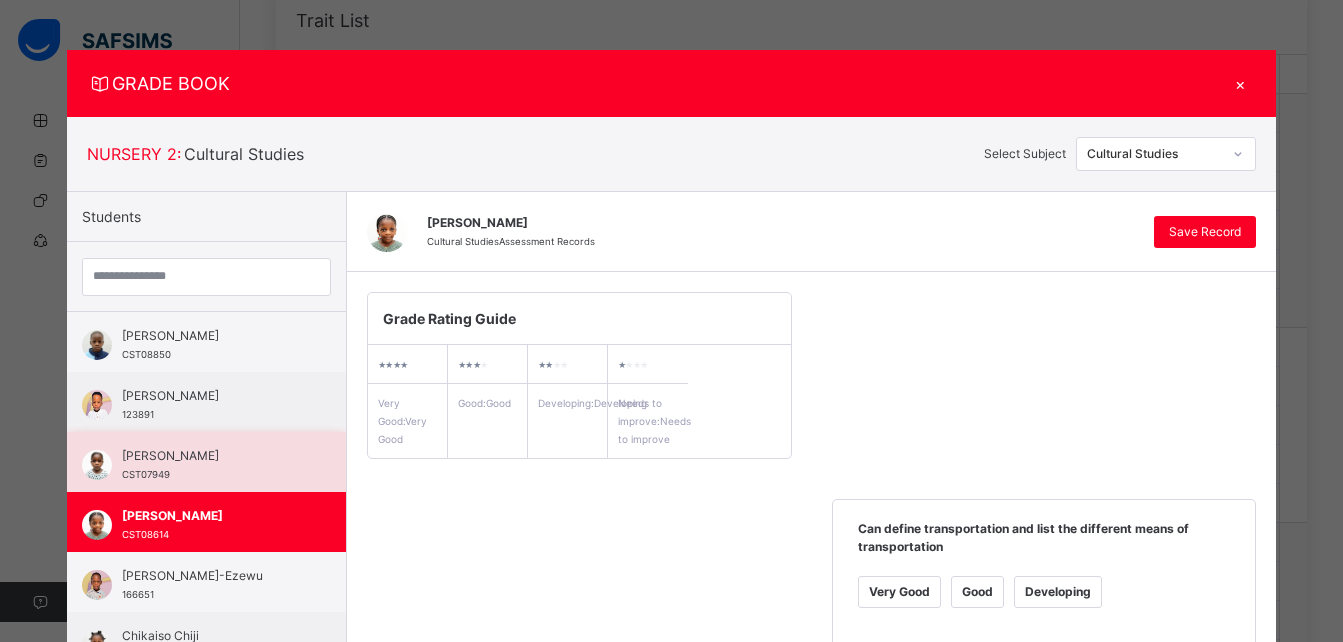 scroll, scrollTop: 535, scrollLeft: 0, axis: vertical 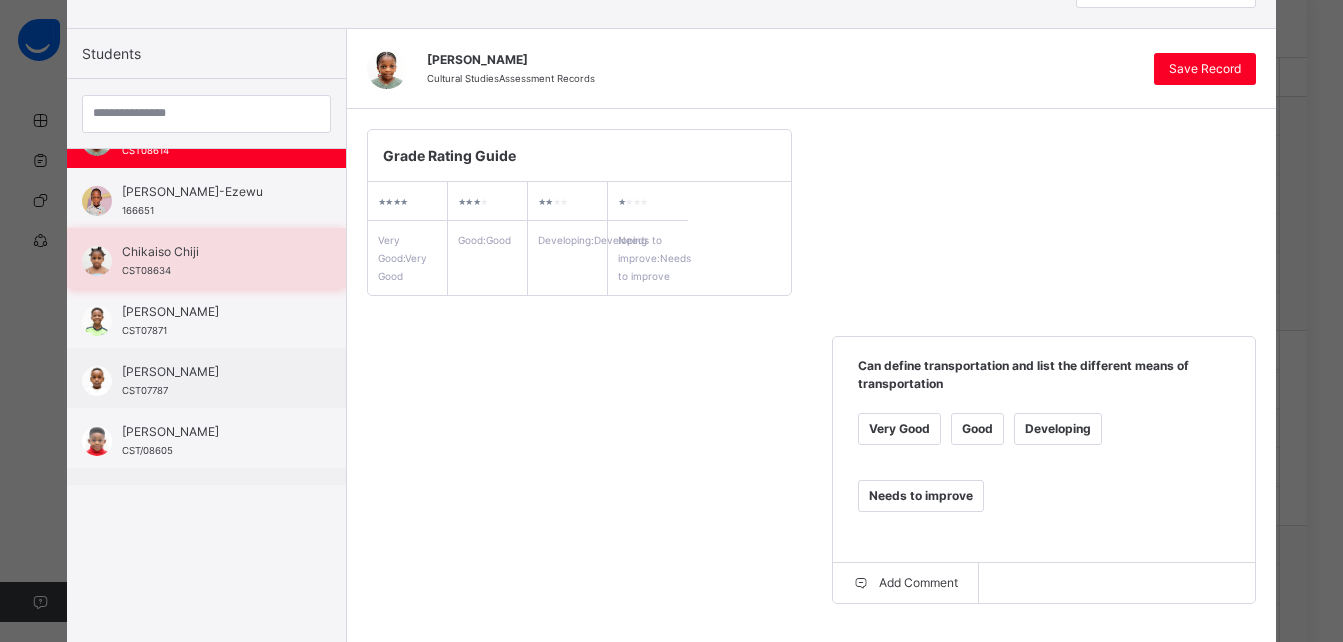 click on "Chikaiso  Chiji CST08634" at bounding box center [211, 261] 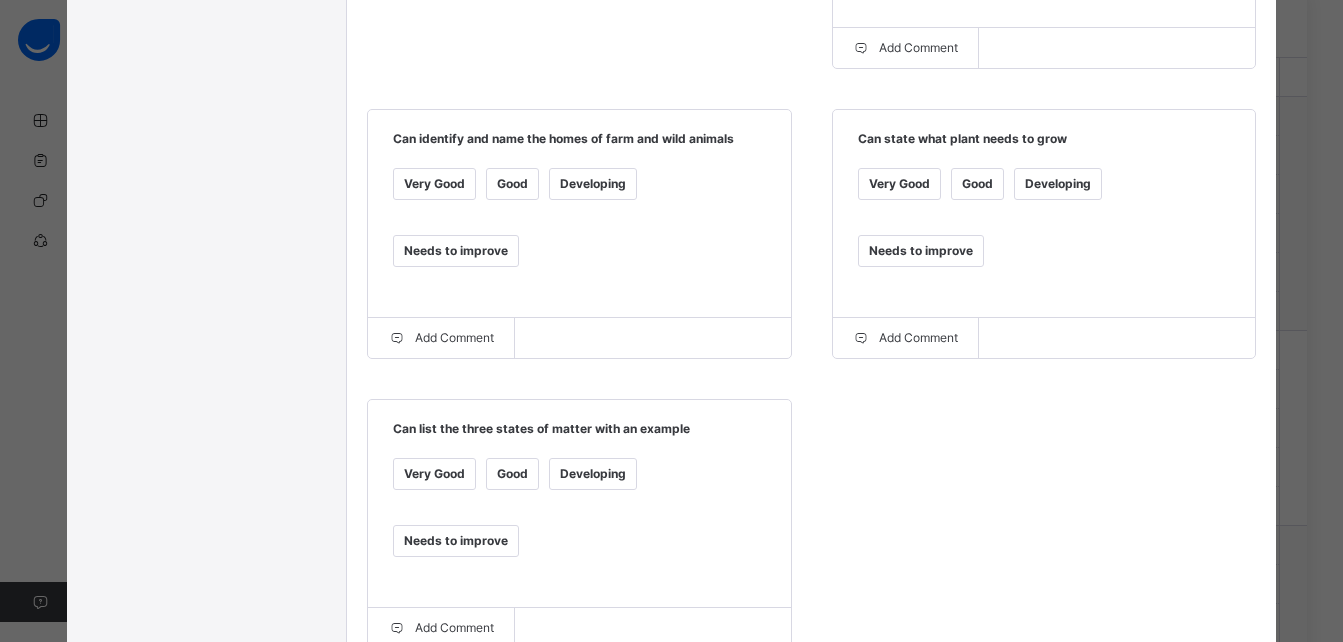 scroll, scrollTop: 940, scrollLeft: 0, axis: vertical 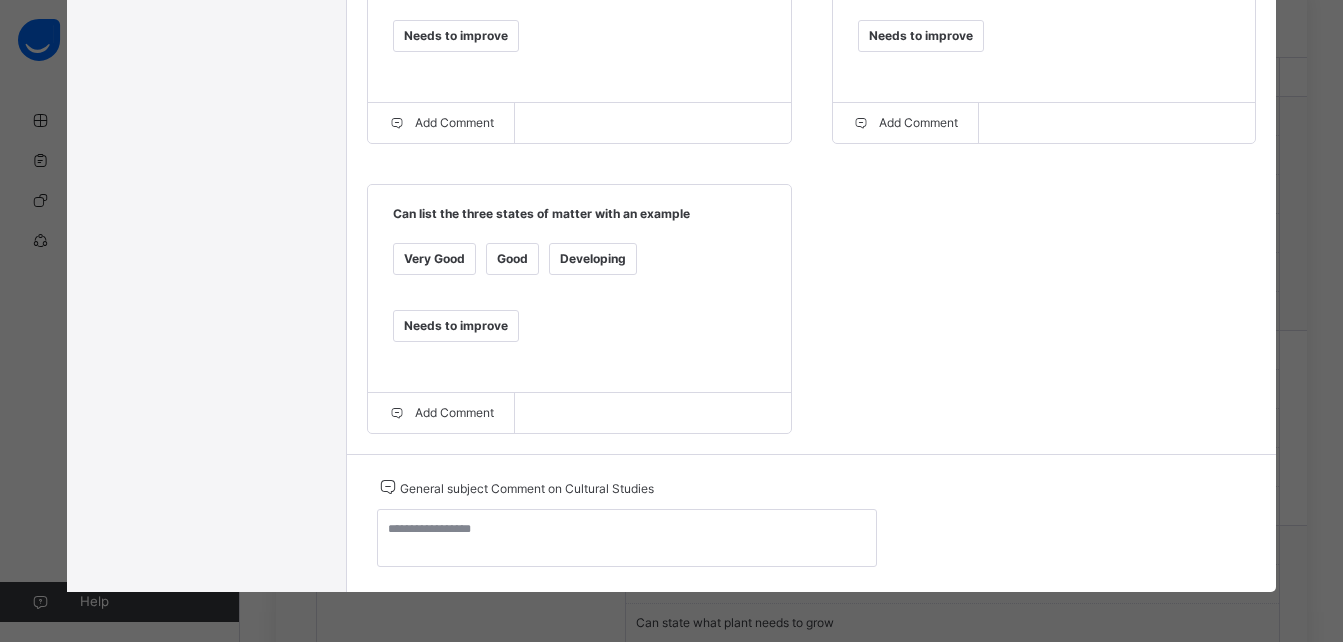 click on "Very Good" at bounding box center (434, 259) 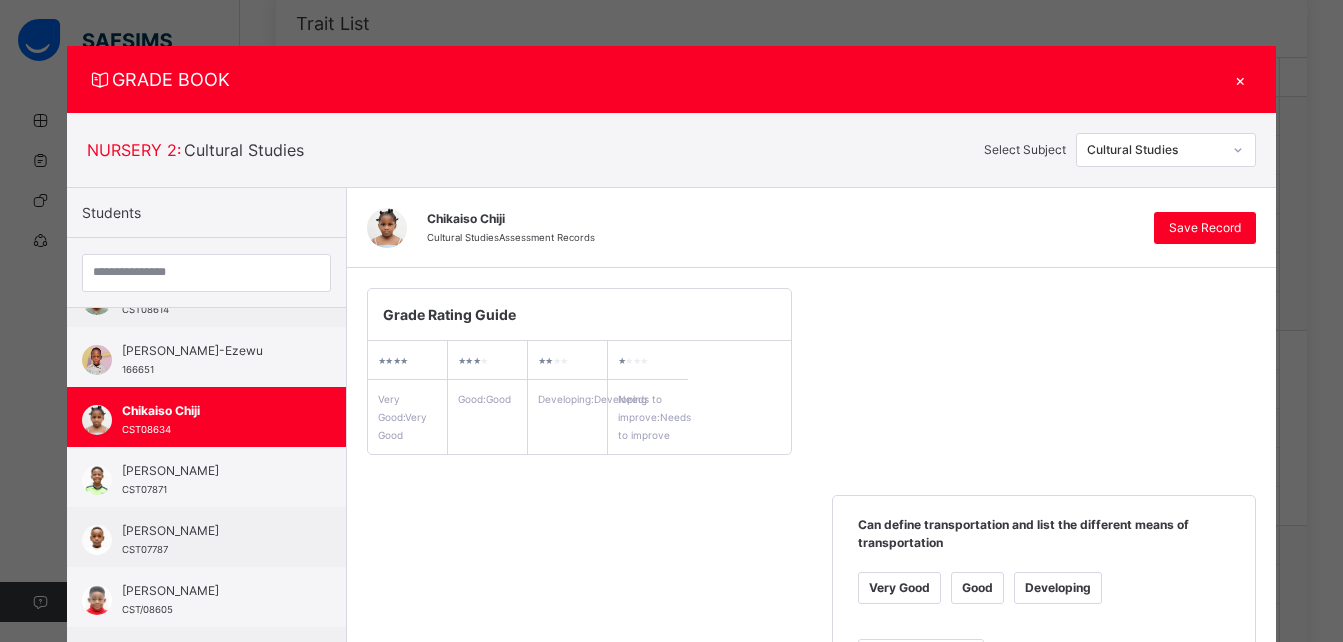 scroll, scrollTop: 0, scrollLeft: 0, axis: both 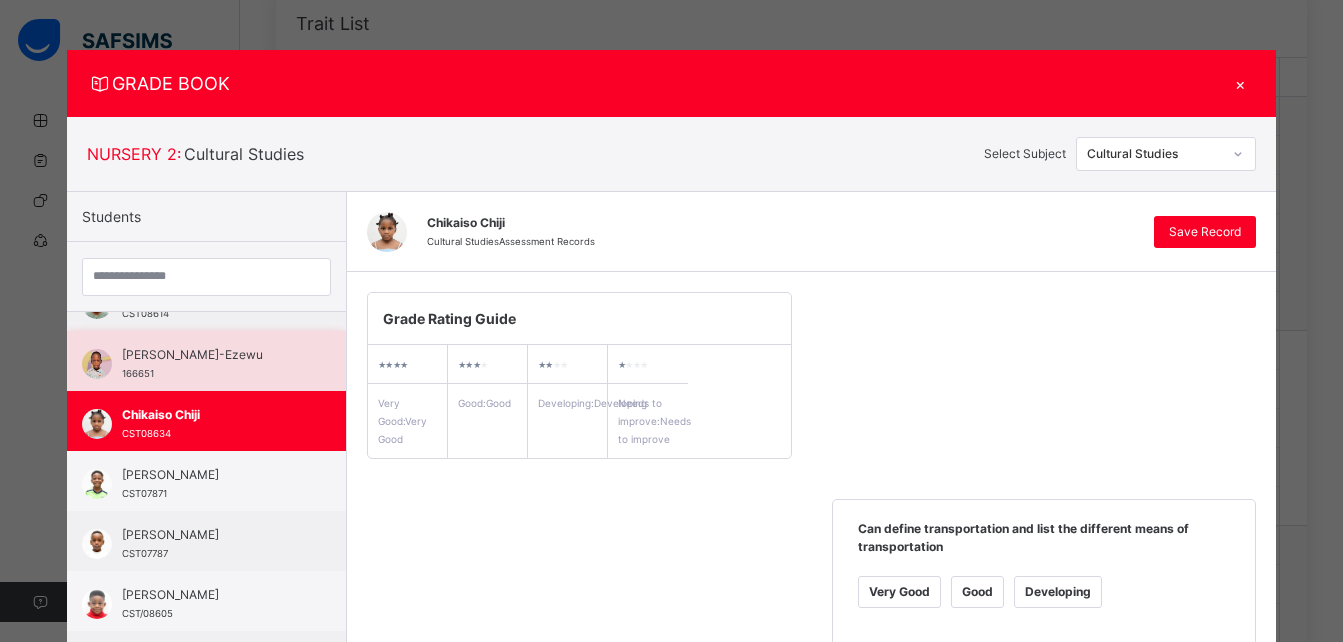 click on "[PERSON_NAME]-Ezewu 166651" at bounding box center [211, 364] 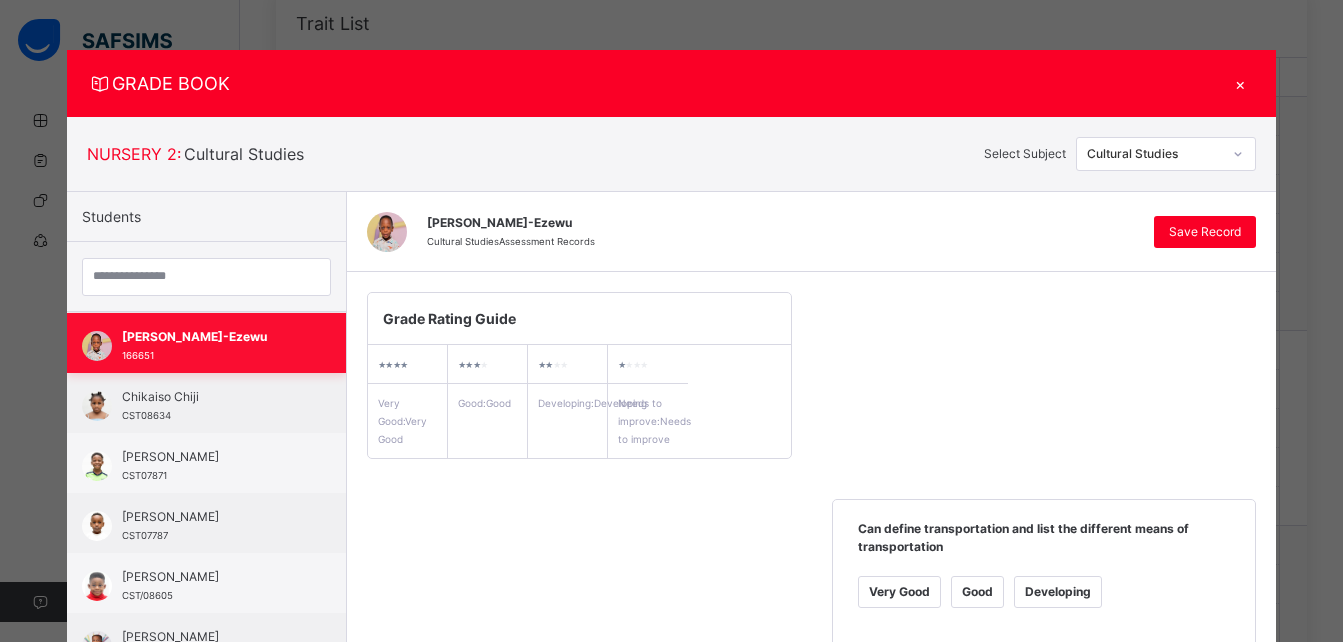 scroll, scrollTop: 241, scrollLeft: 0, axis: vertical 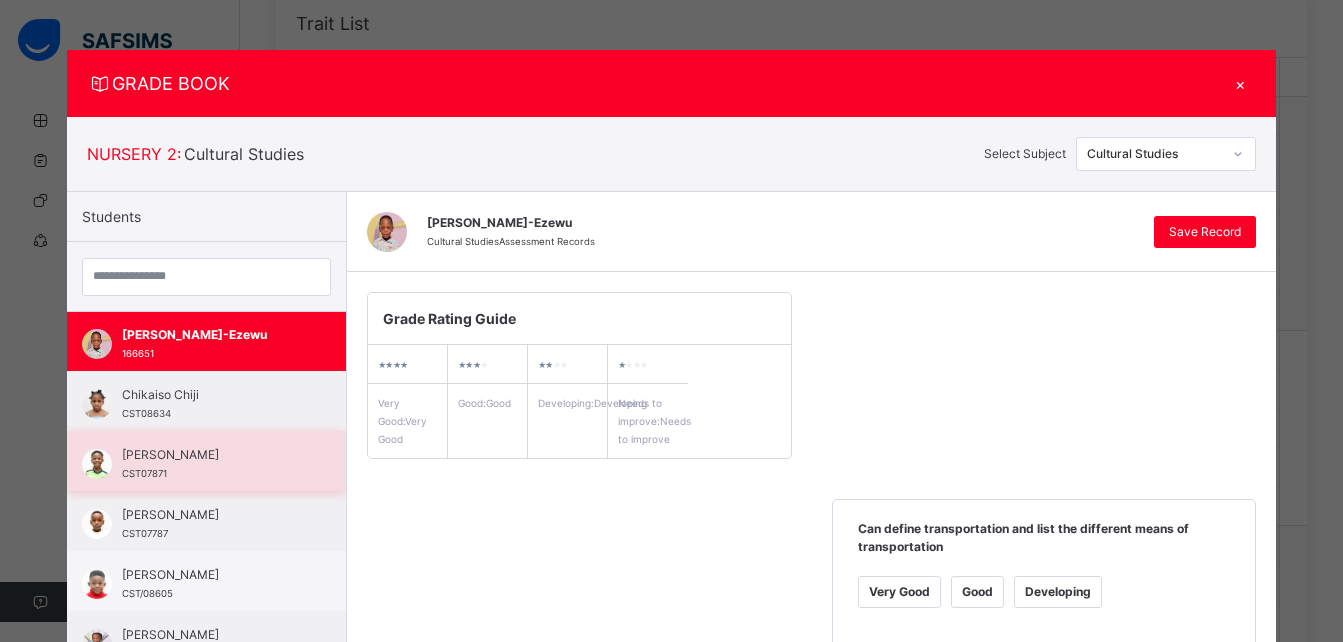 click on "[PERSON_NAME] CST07871" at bounding box center [211, 464] 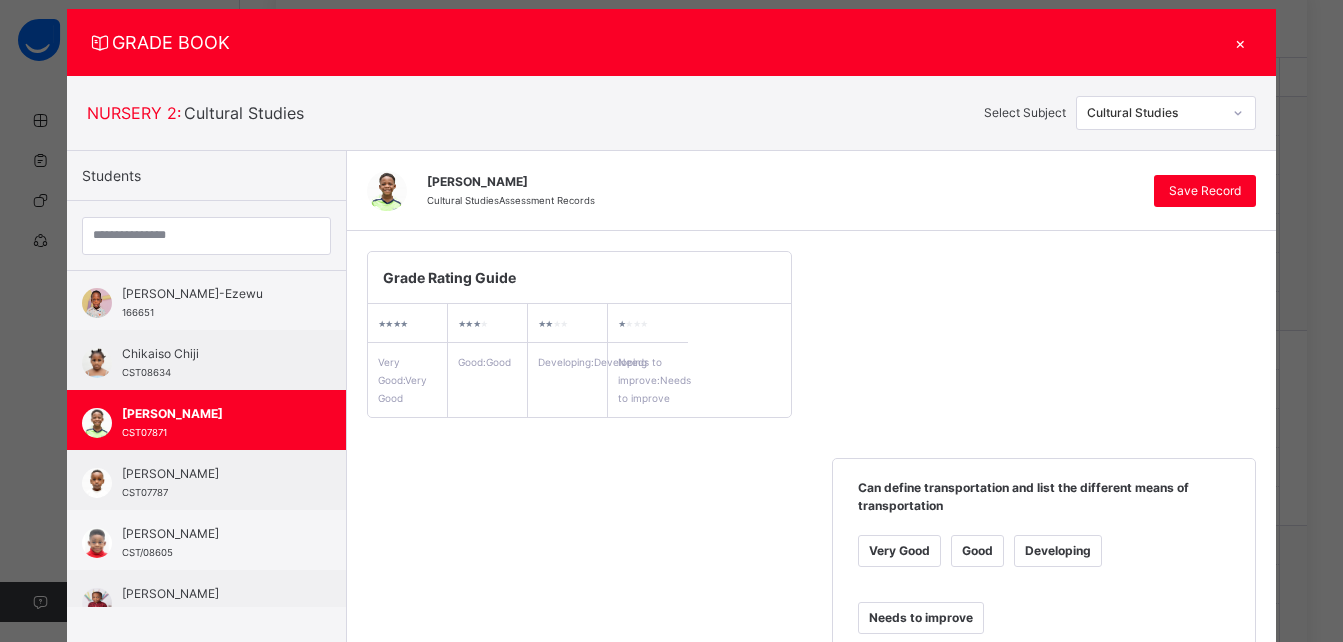scroll, scrollTop: 0, scrollLeft: 0, axis: both 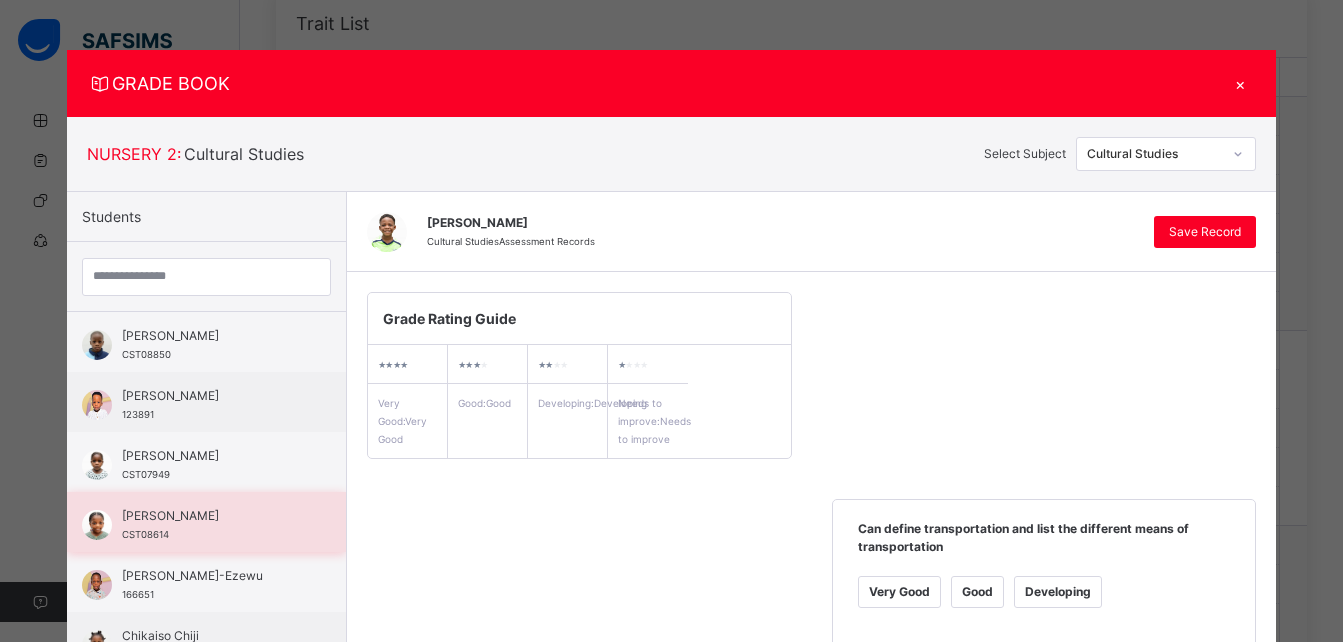 click on "[PERSON_NAME]" at bounding box center (211, 516) 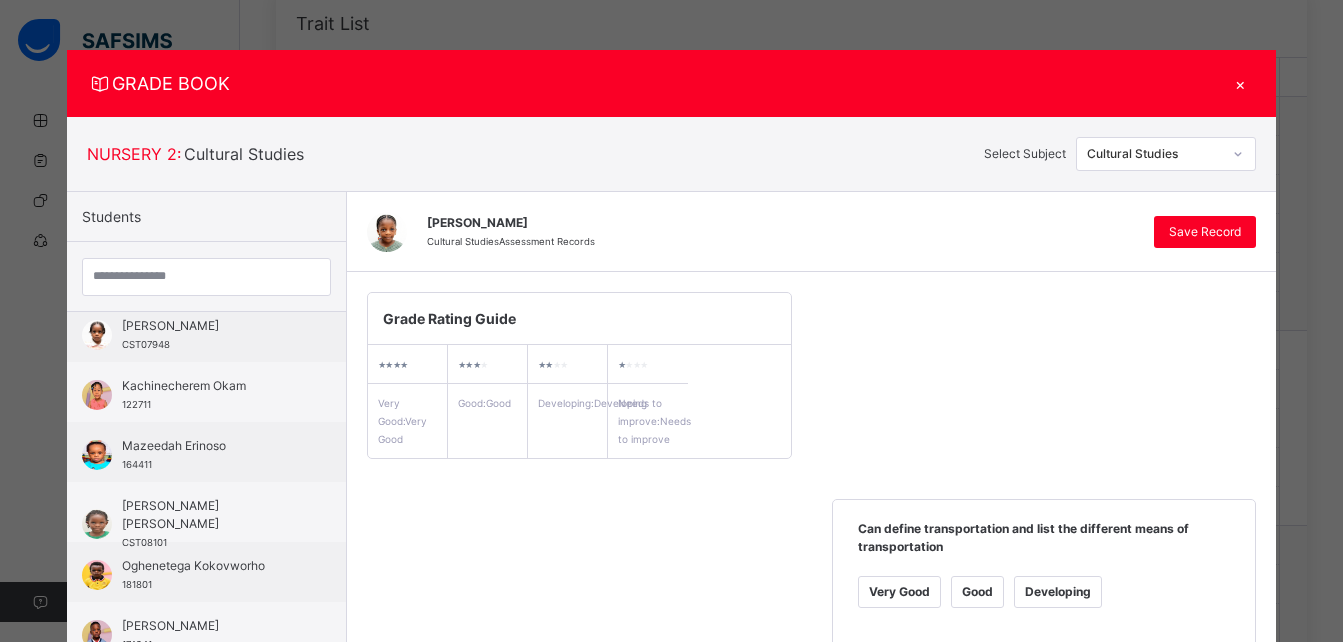 scroll, scrollTop: 671, scrollLeft: 0, axis: vertical 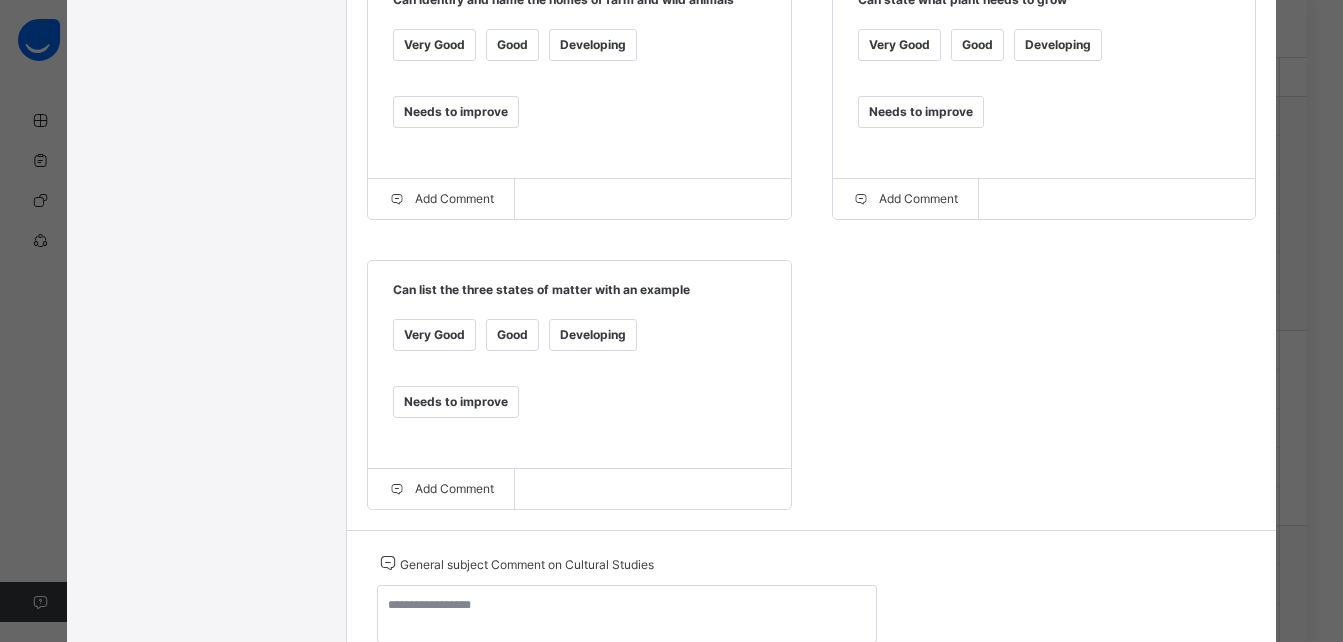 click on "Very Good" at bounding box center [434, 335] 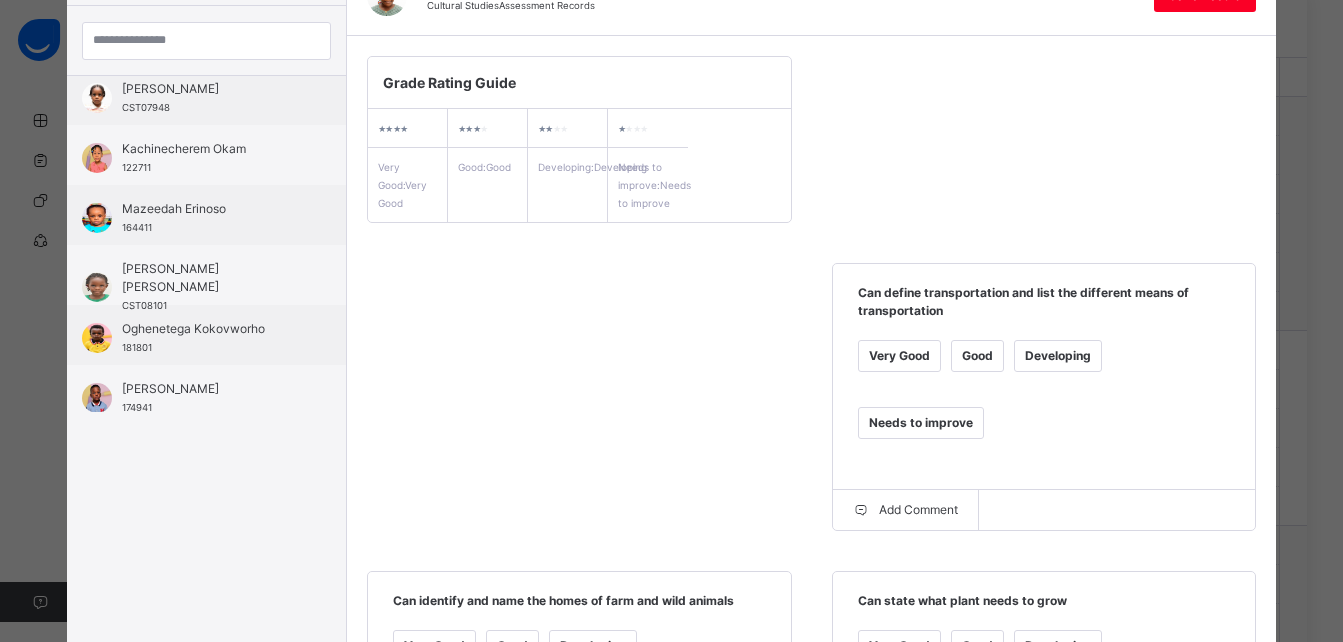 scroll, scrollTop: 0, scrollLeft: 0, axis: both 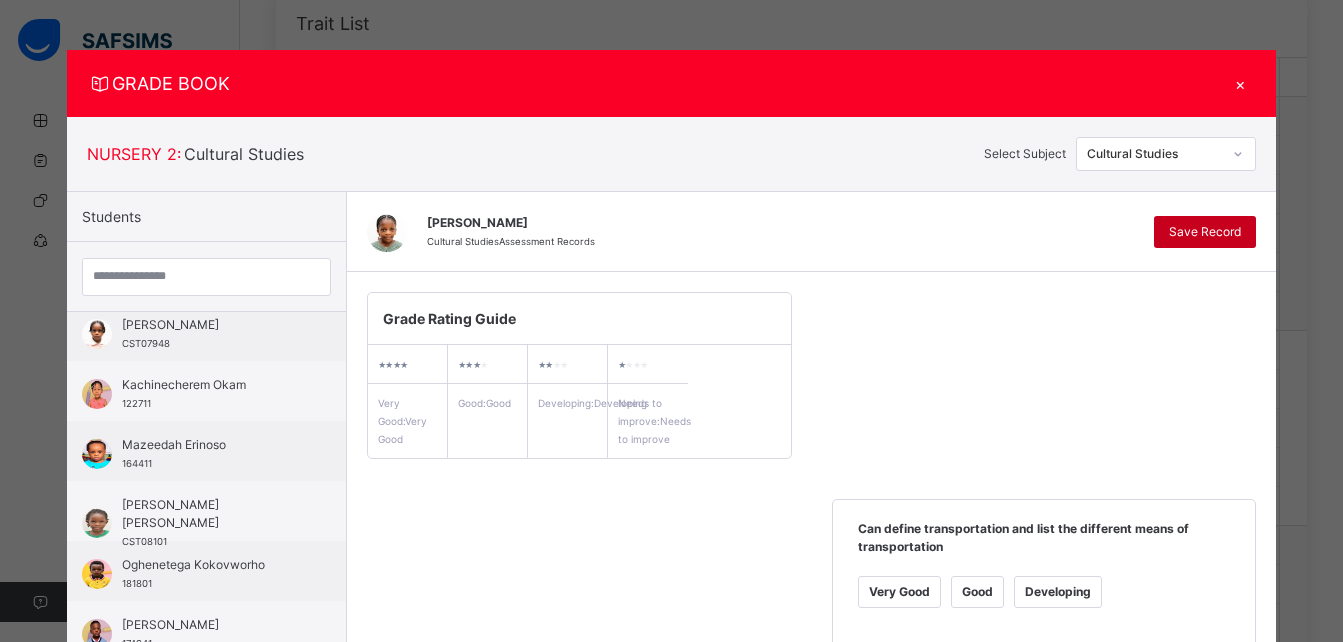 click on "Save Record" at bounding box center [1205, 232] 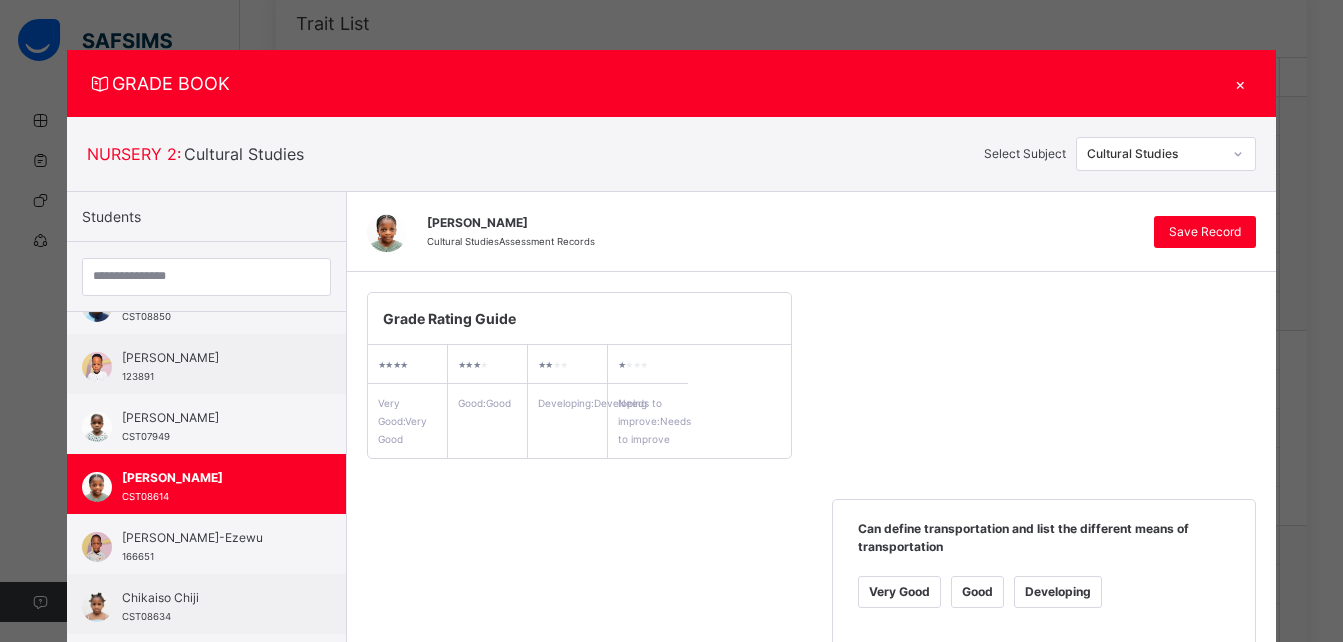 scroll, scrollTop: 0, scrollLeft: 0, axis: both 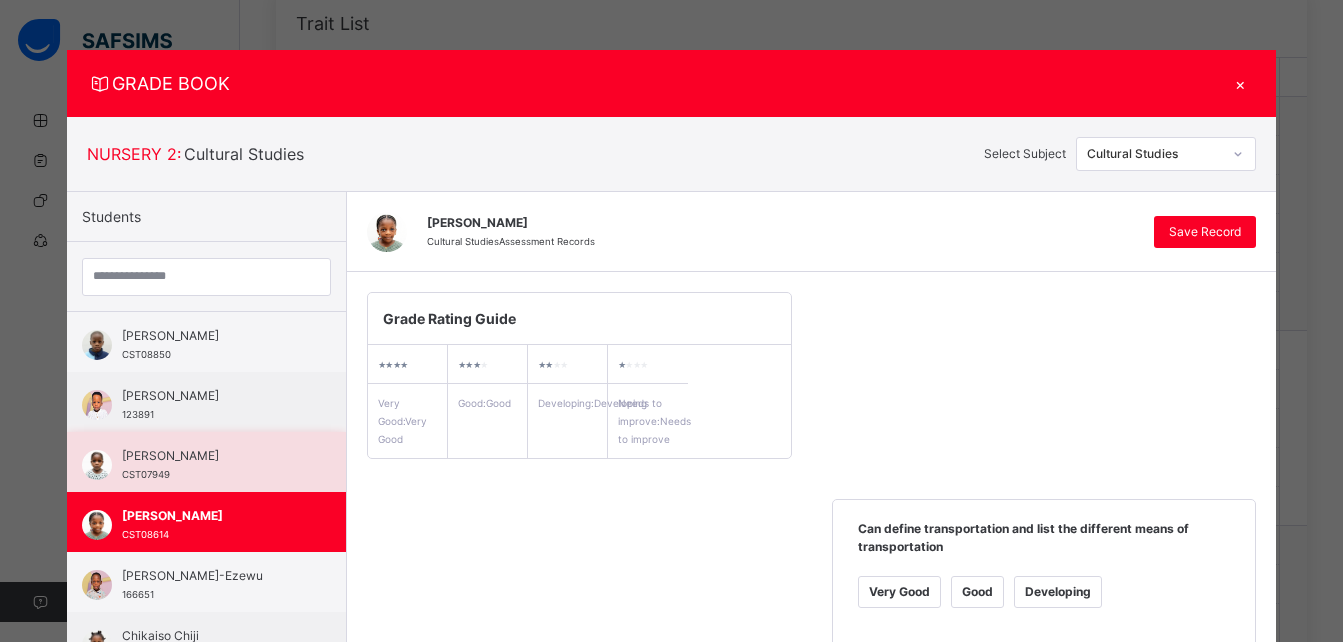 click on "[PERSON_NAME]" at bounding box center [211, 456] 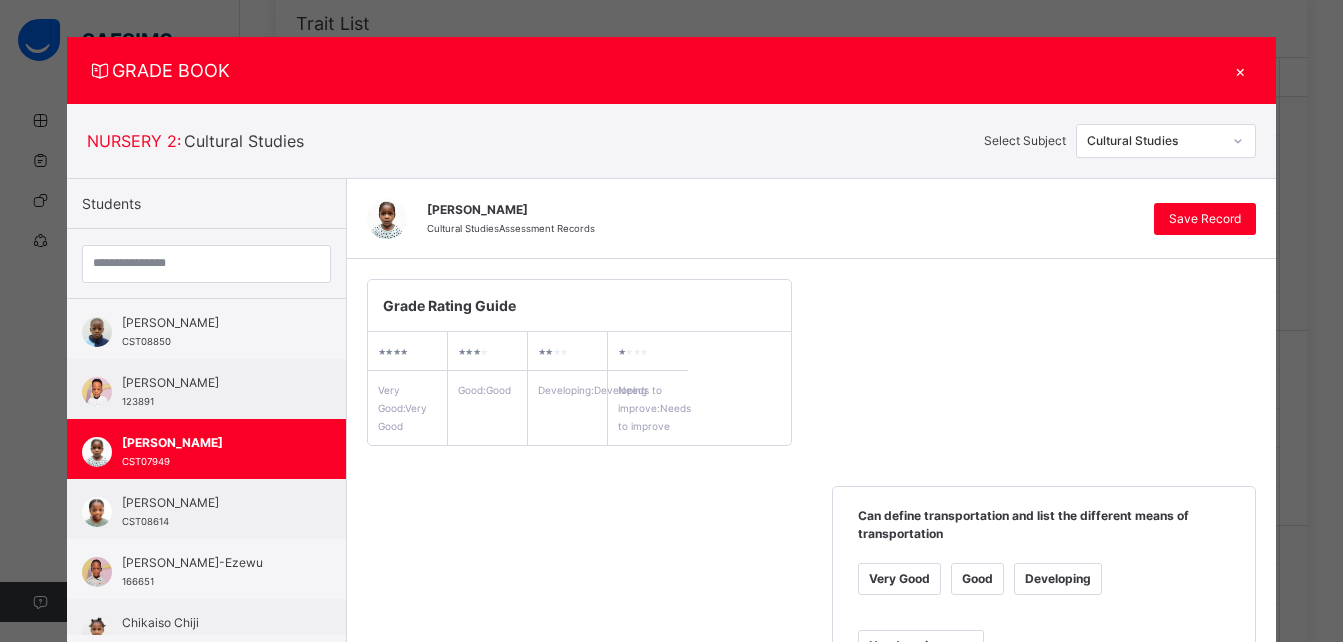 scroll, scrollTop: 12, scrollLeft: 0, axis: vertical 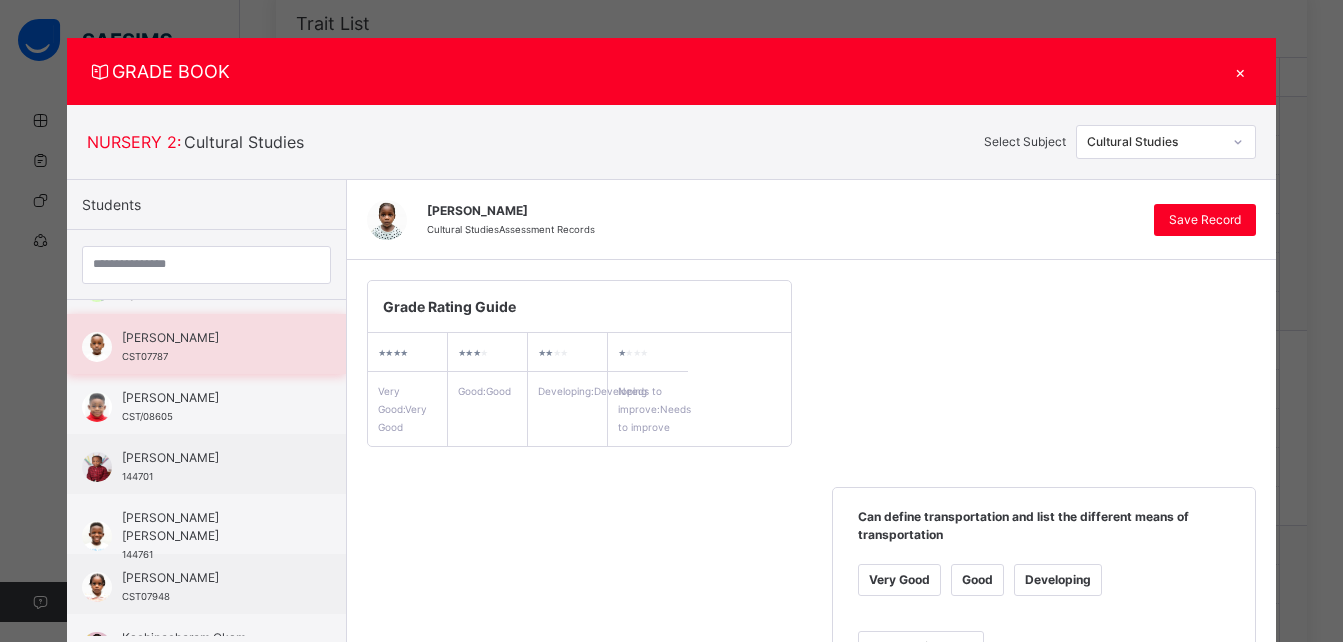 click on "[PERSON_NAME]" at bounding box center (211, 338) 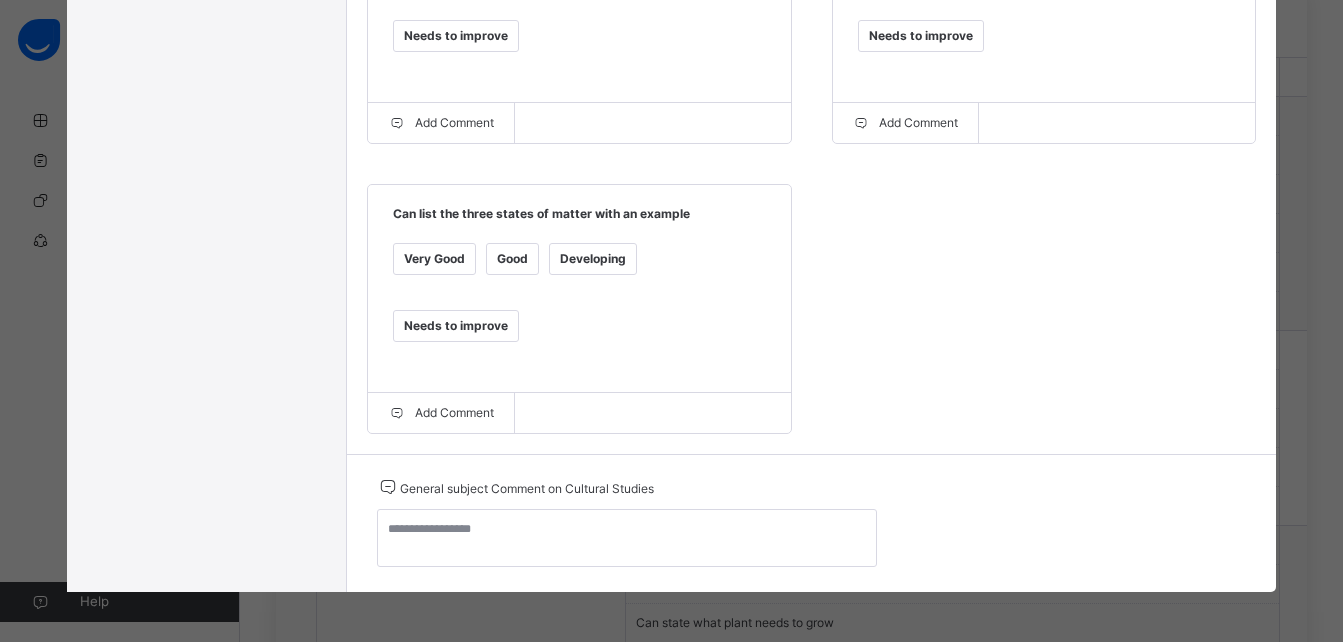 scroll, scrollTop: 940, scrollLeft: 0, axis: vertical 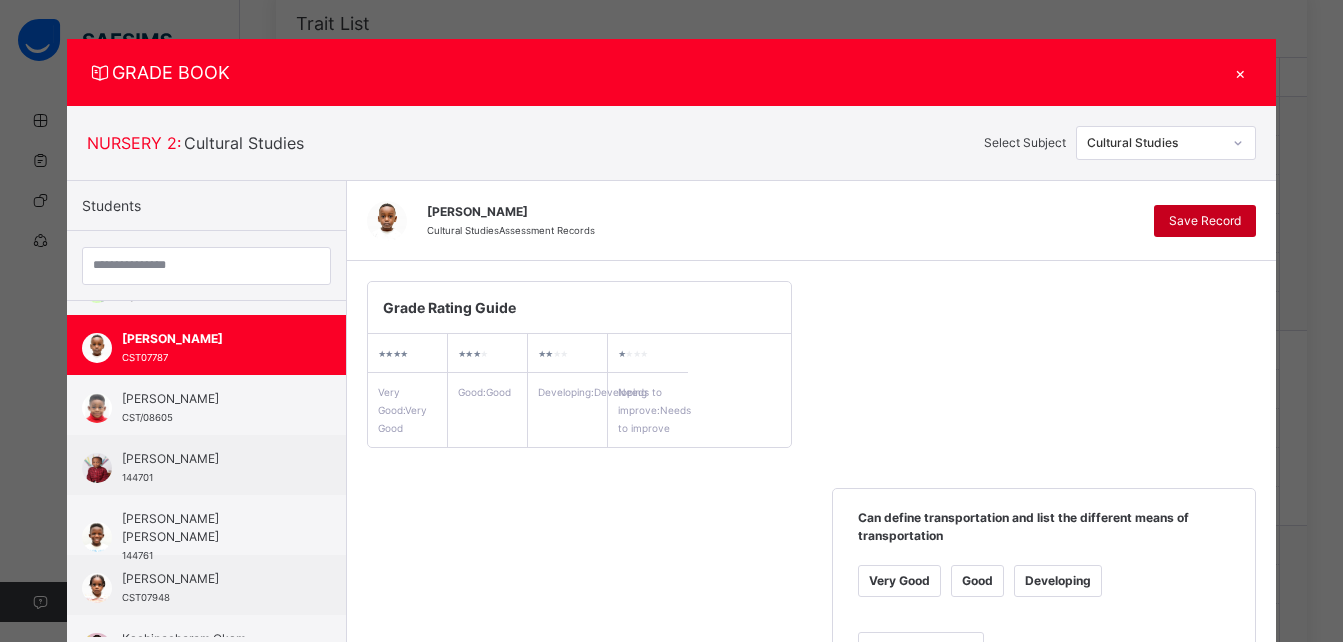 click on "Save Record" at bounding box center (1205, 221) 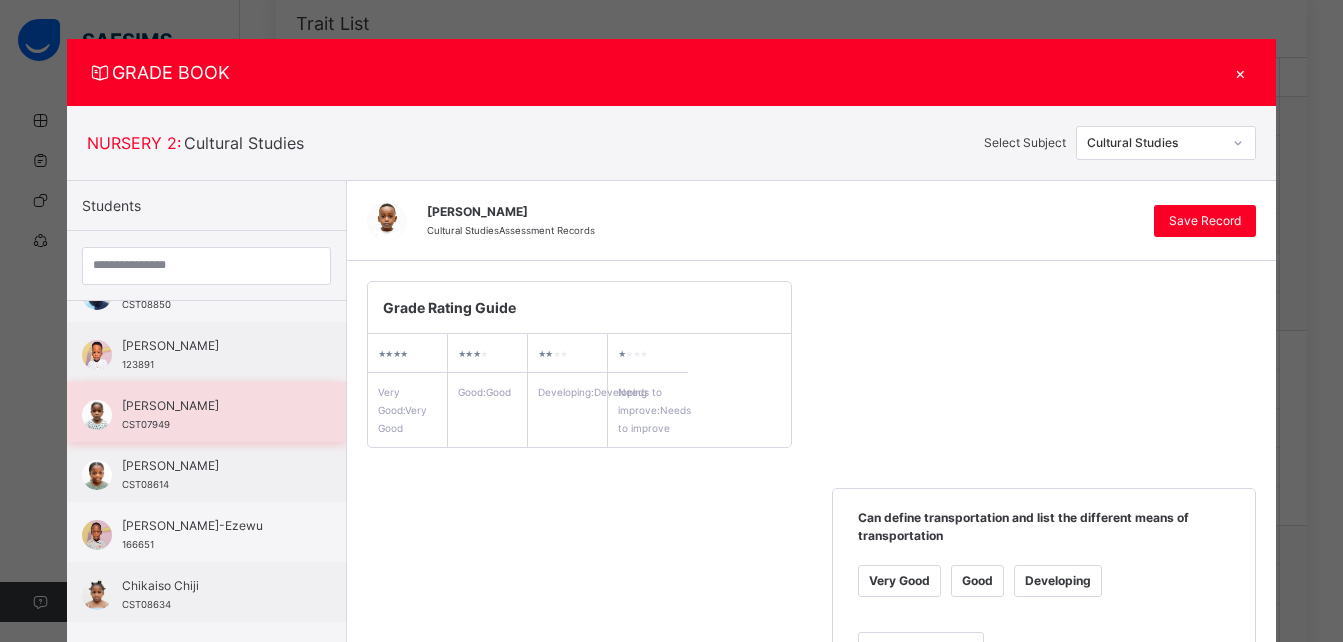 scroll, scrollTop: 0, scrollLeft: 0, axis: both 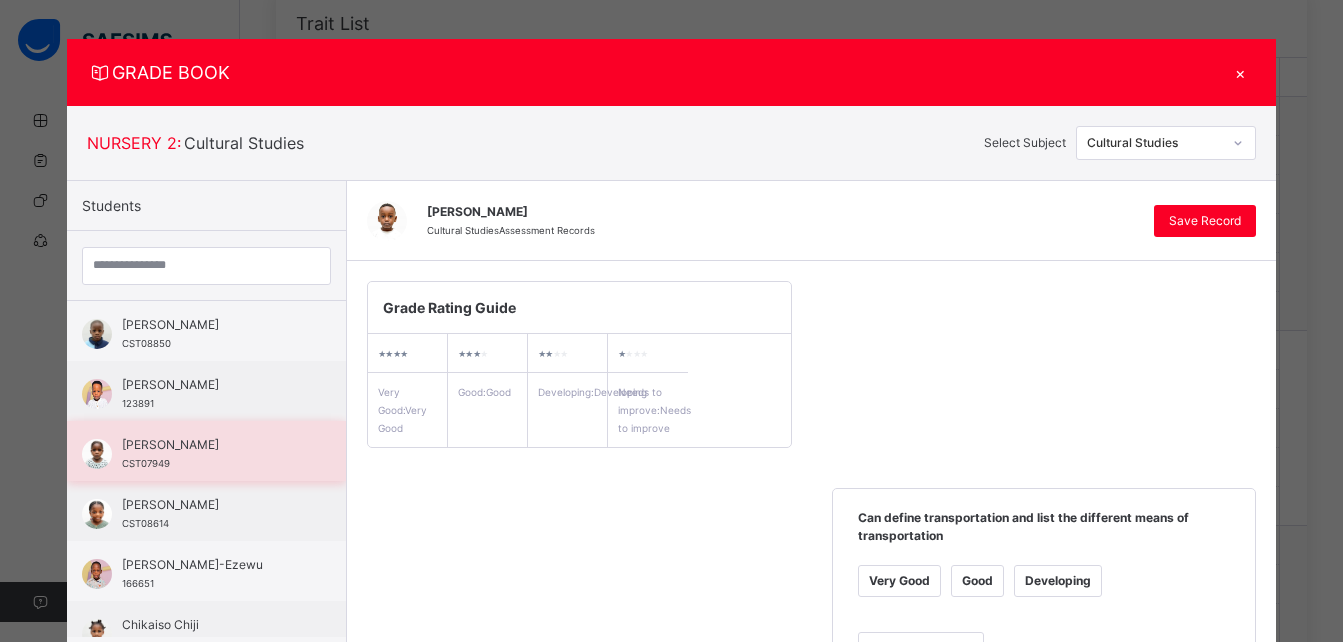 click on "[PERSON_NAME]" at bounding box center [211, 445] 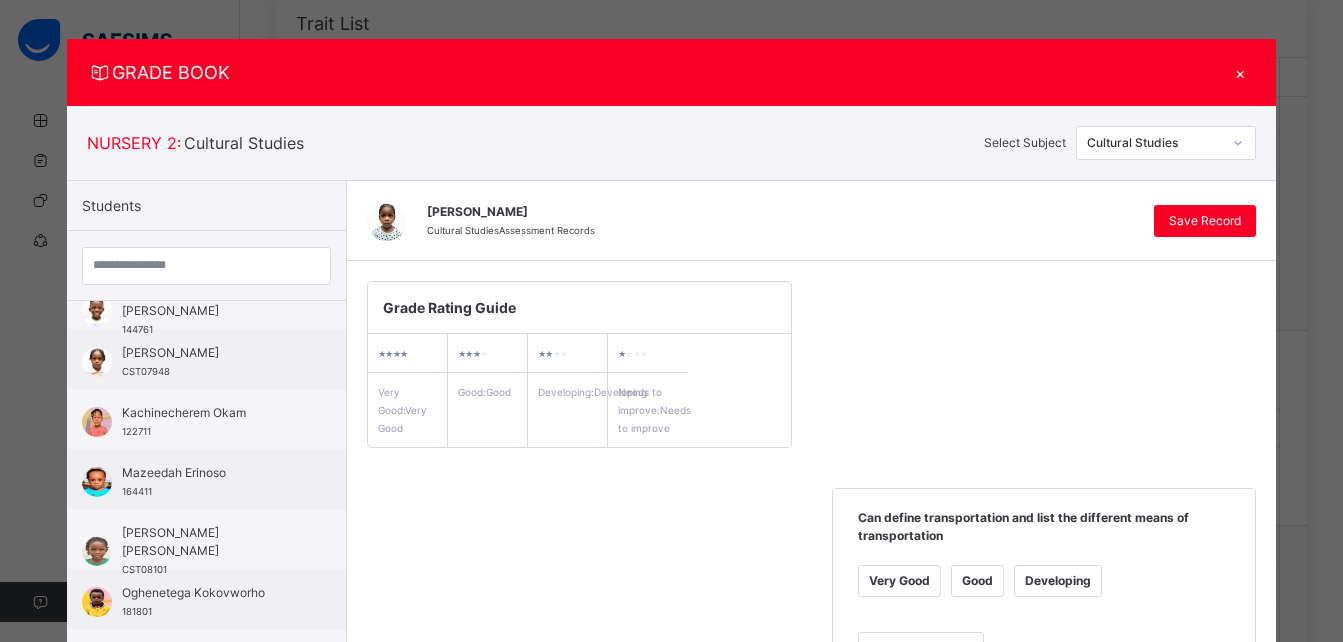 scroll, scrollTop: 804, scrollLeft: 0, axis: vertical 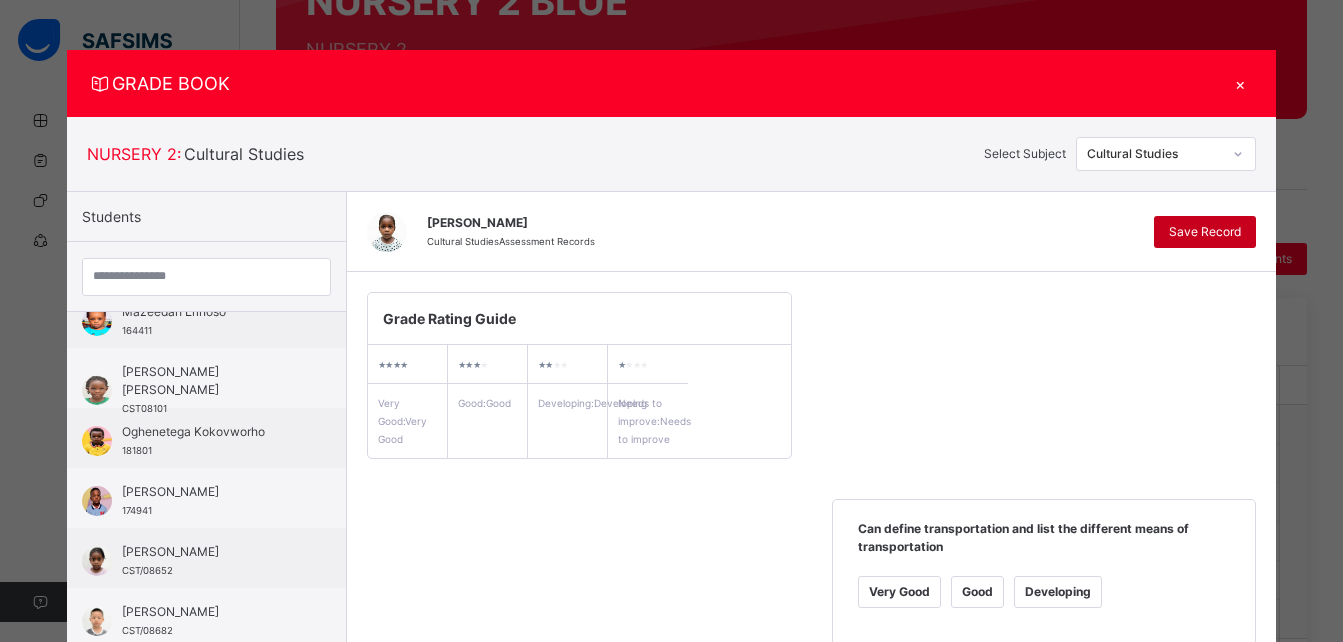 click on "Save Record" at bounding box center [1205, 232] 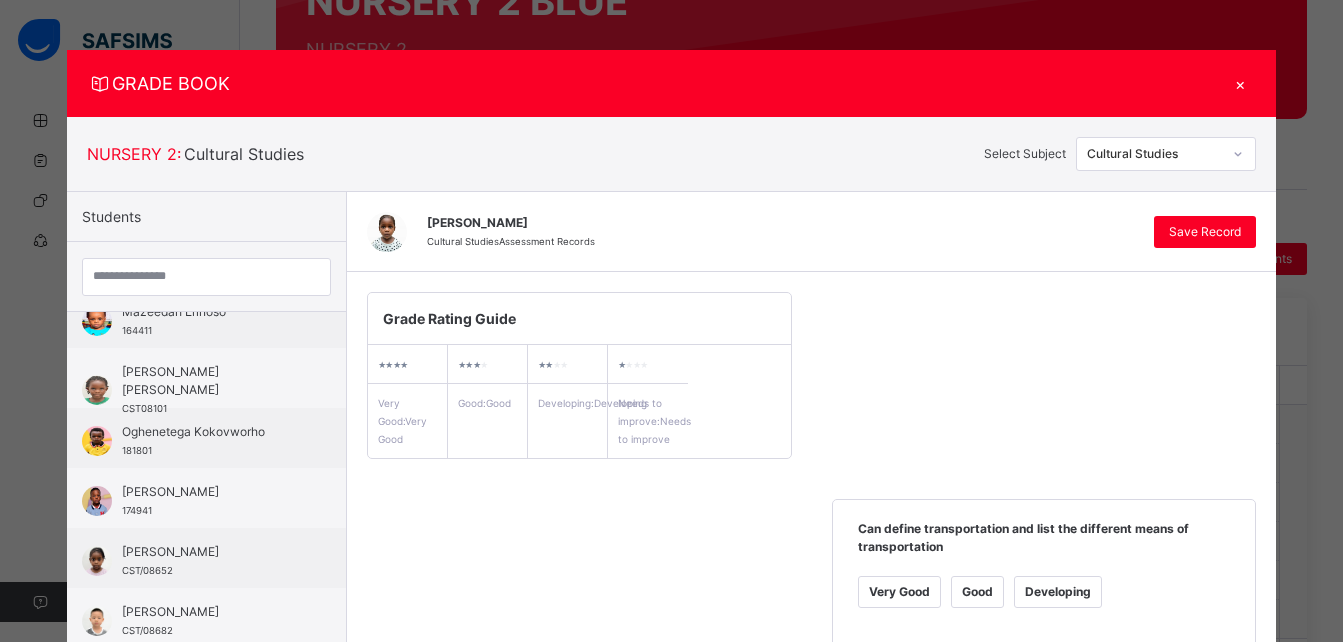 click on "×" at bounding box center (1241, 83) 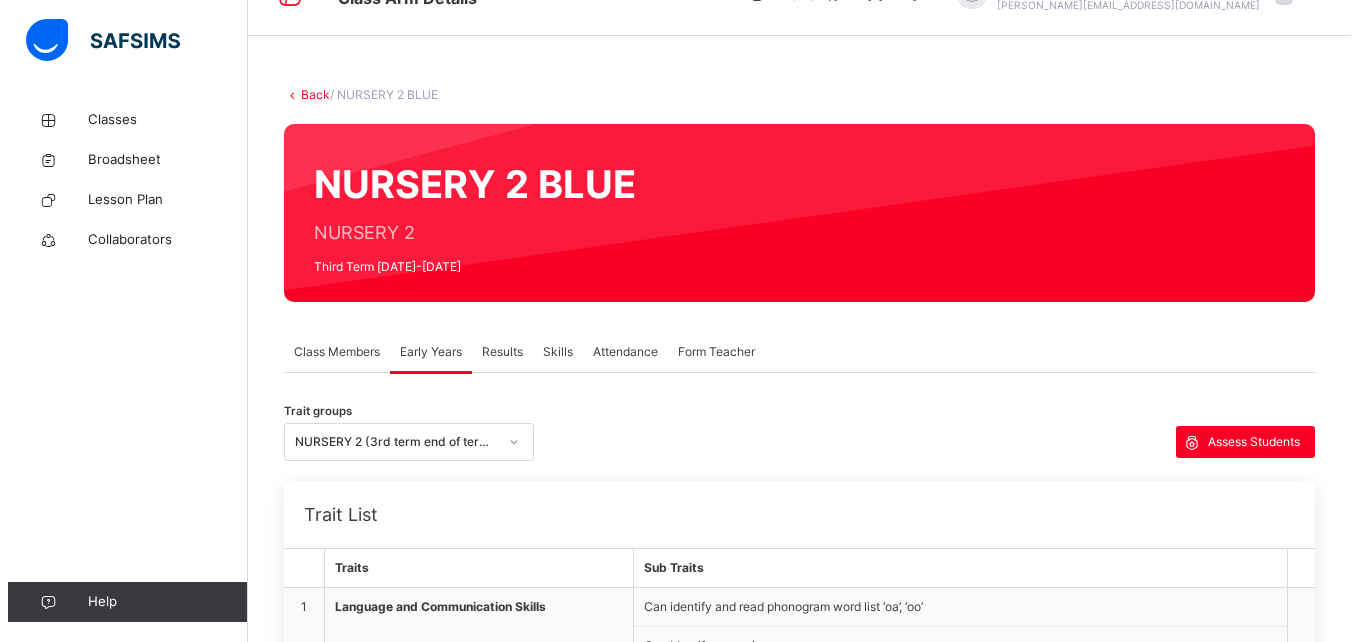 scroll, scrollTop: 43, scrollLeft: 0, axis: vertical 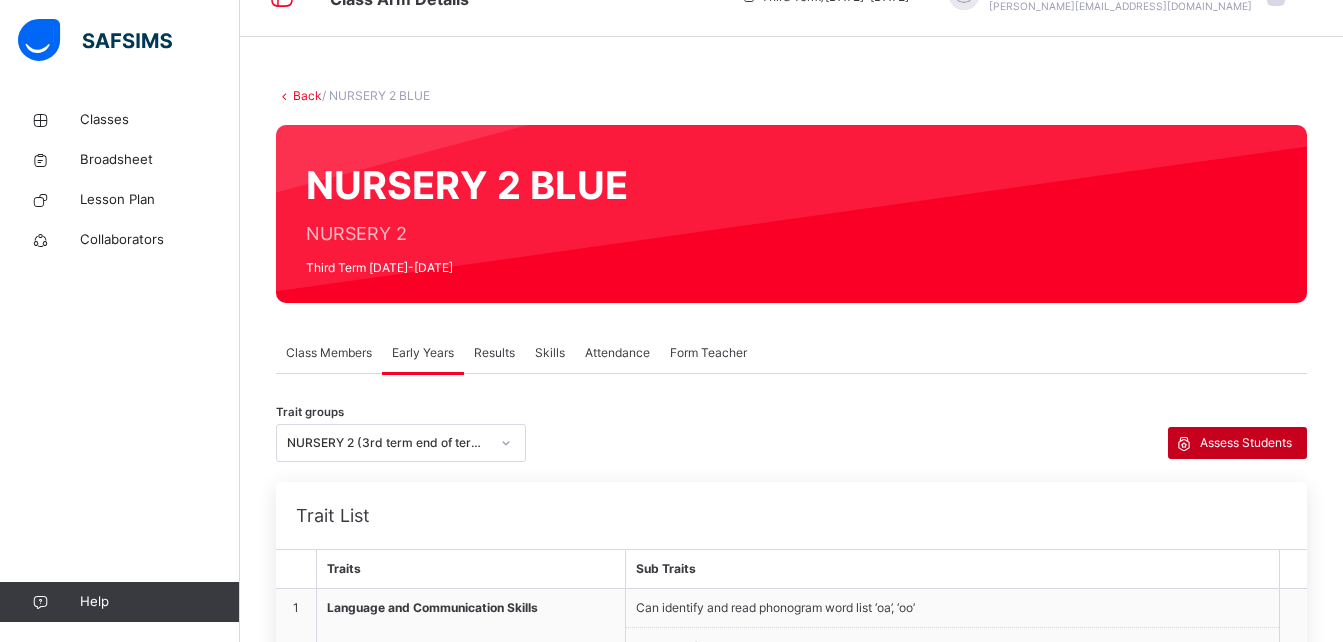 click on "Assess Students" at bounding box center (1237, 443) 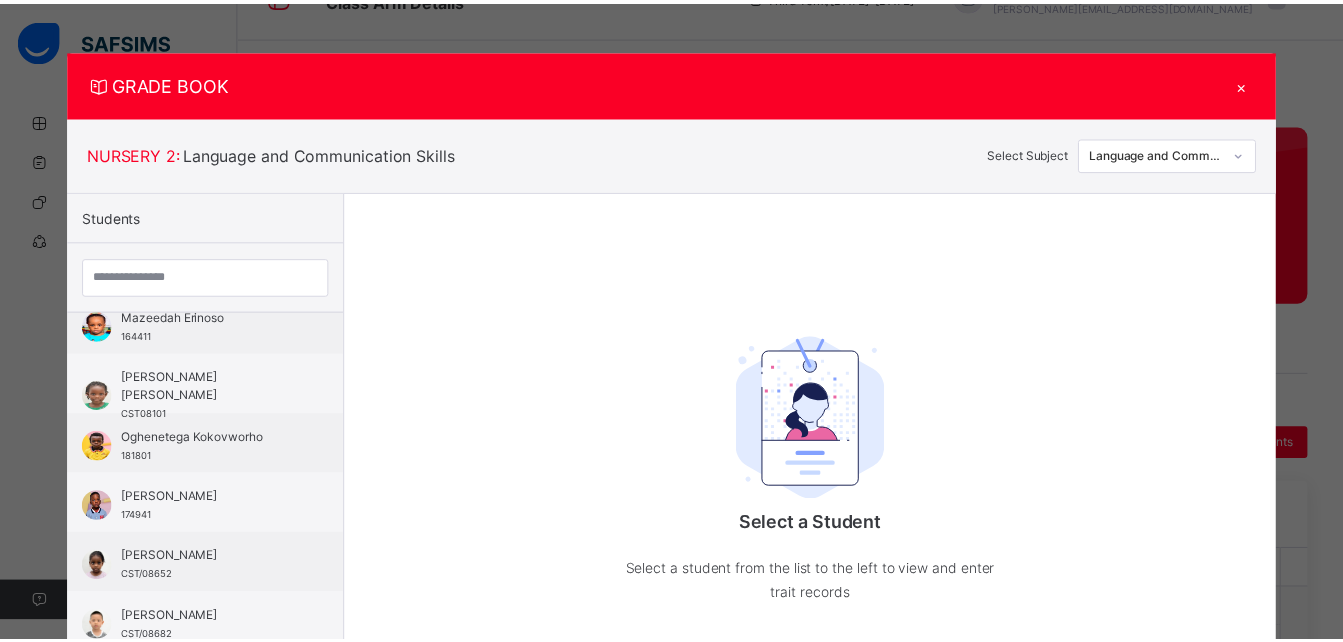 scroll, scrollTop: 804, scrollLeft: 0, axis: vertical 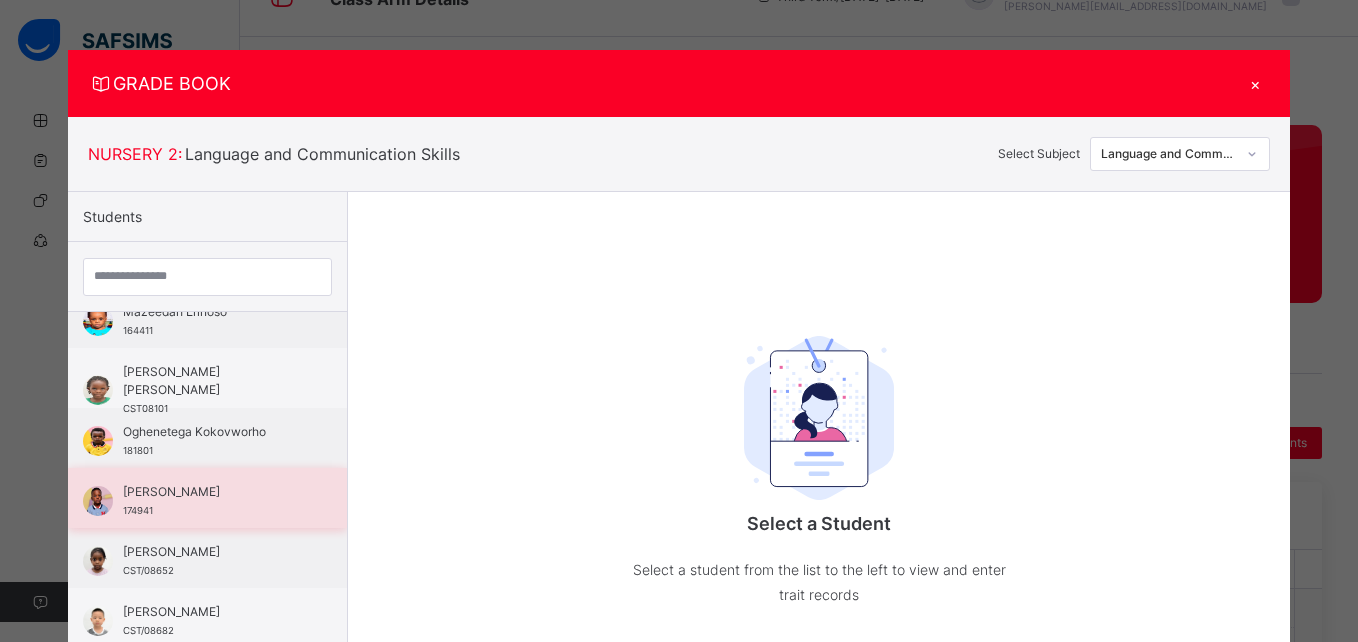 click on "[PERSON_NAME]" at bounding box center (212, 492) 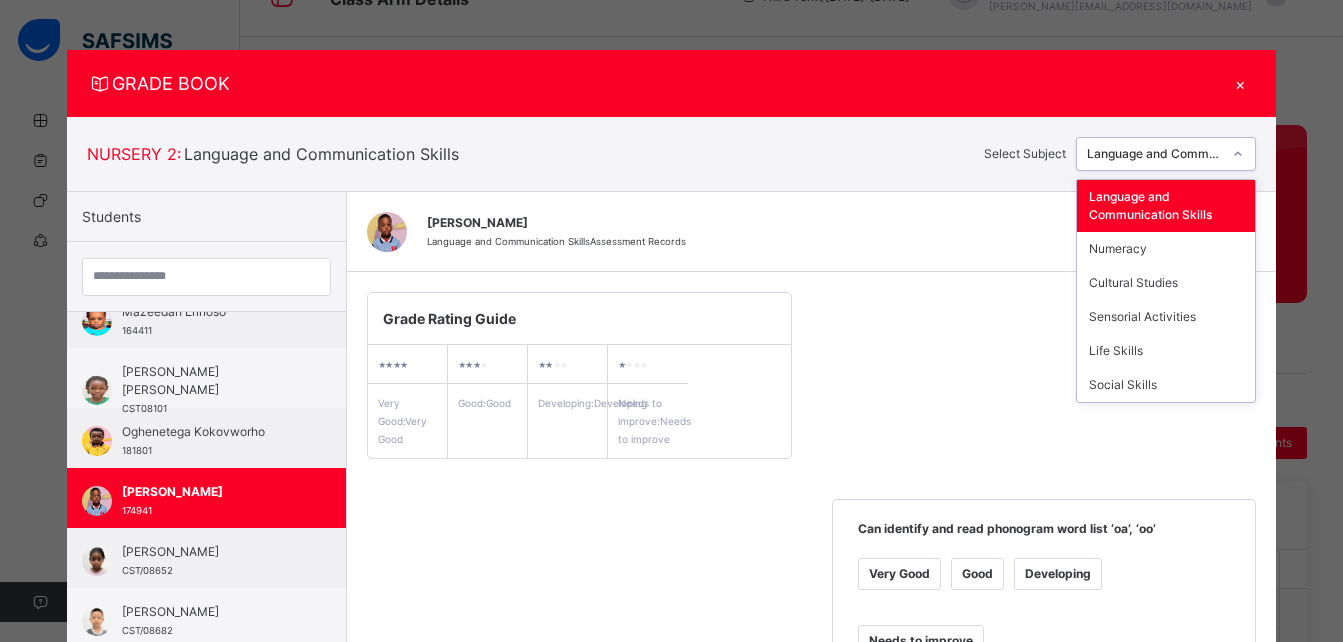 click 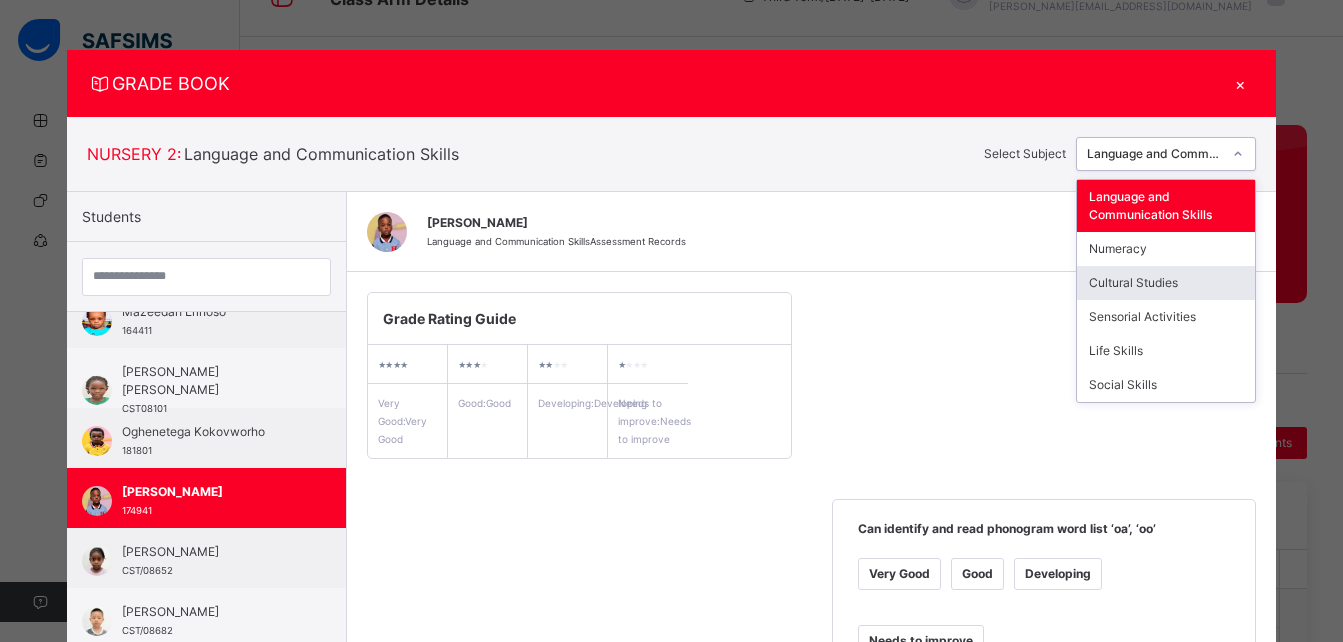 click on "Cultural Studies" at bounding box center [1166, 283] 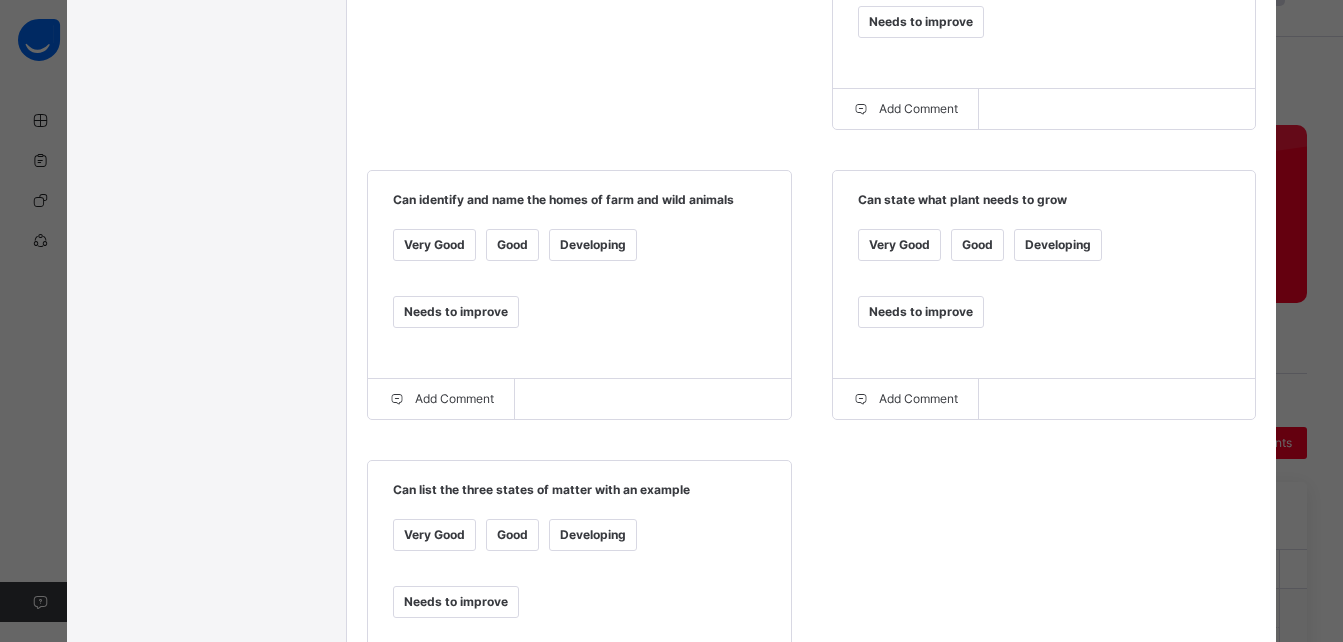 scroll, scrollTop: 636, scrollLeft: 0, axis: vertical 